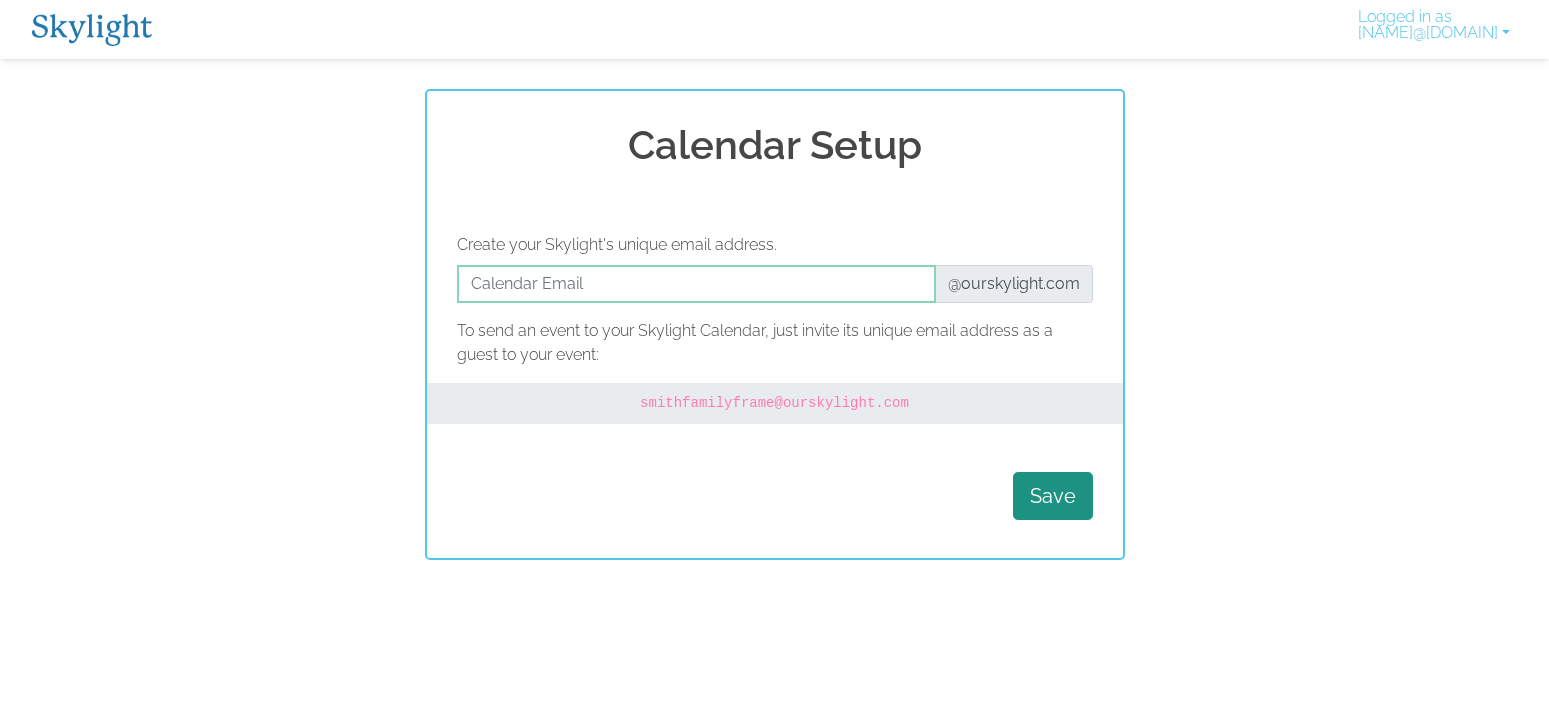 scroll, scrollTop: 0, scrollLeft: 0, axis: both 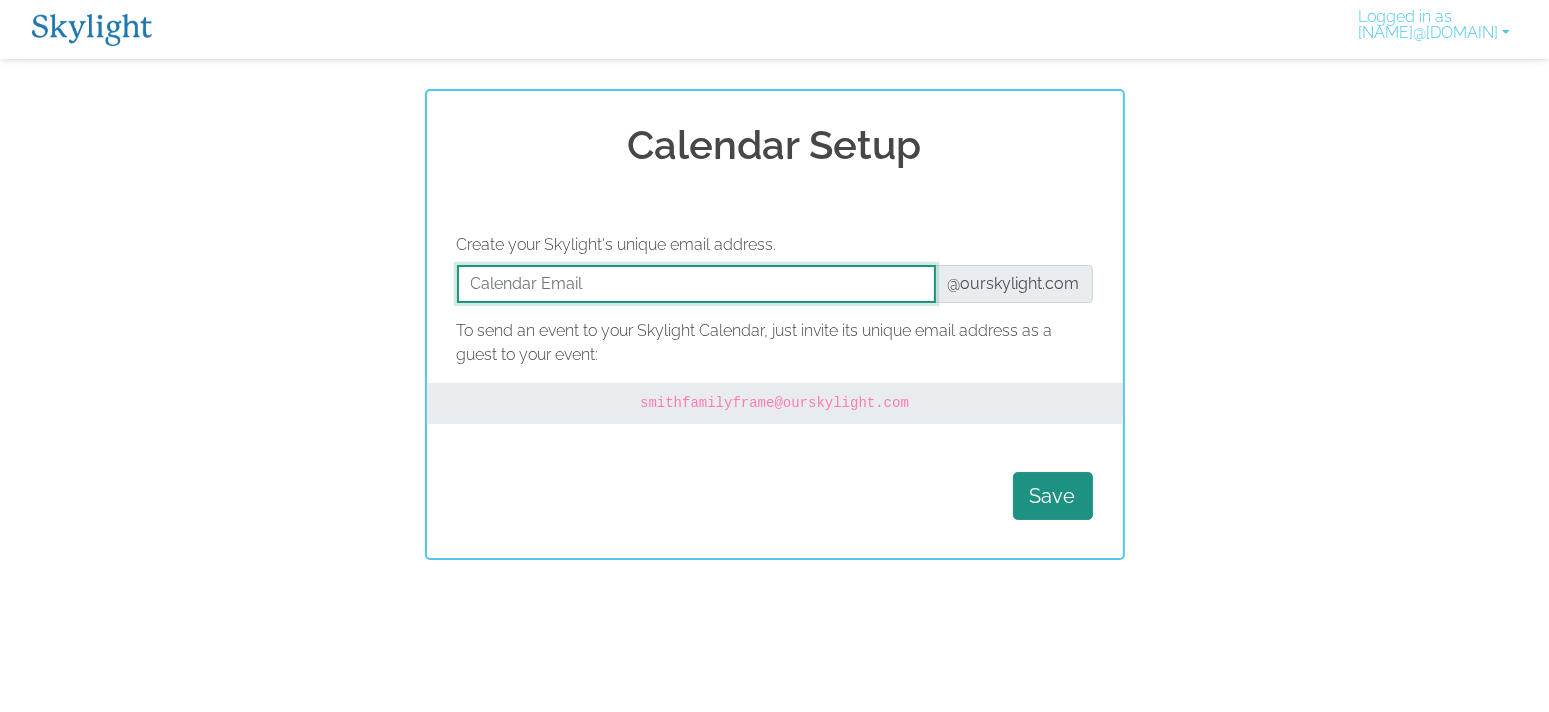 click at bounding box center [696, 284] 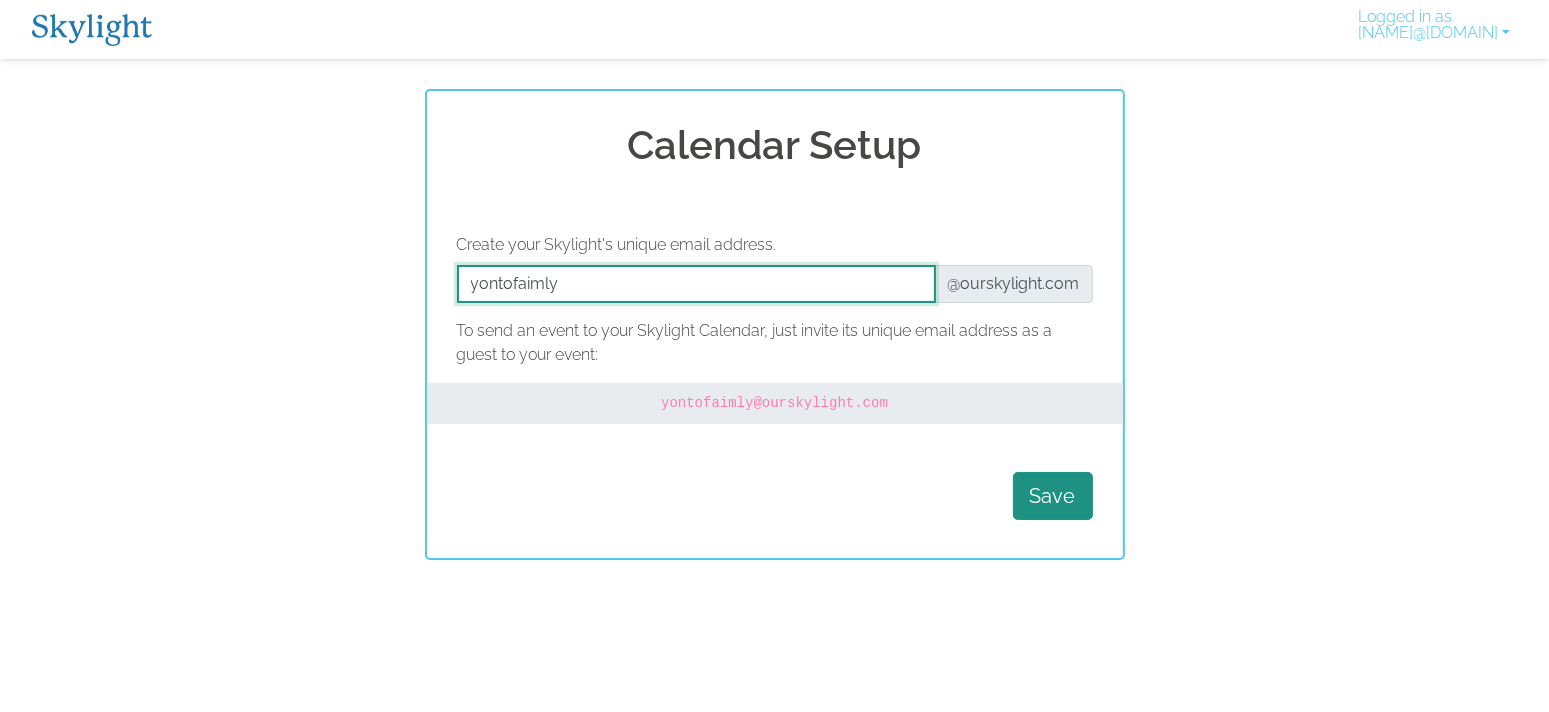 click at bounding box center [696, 284] 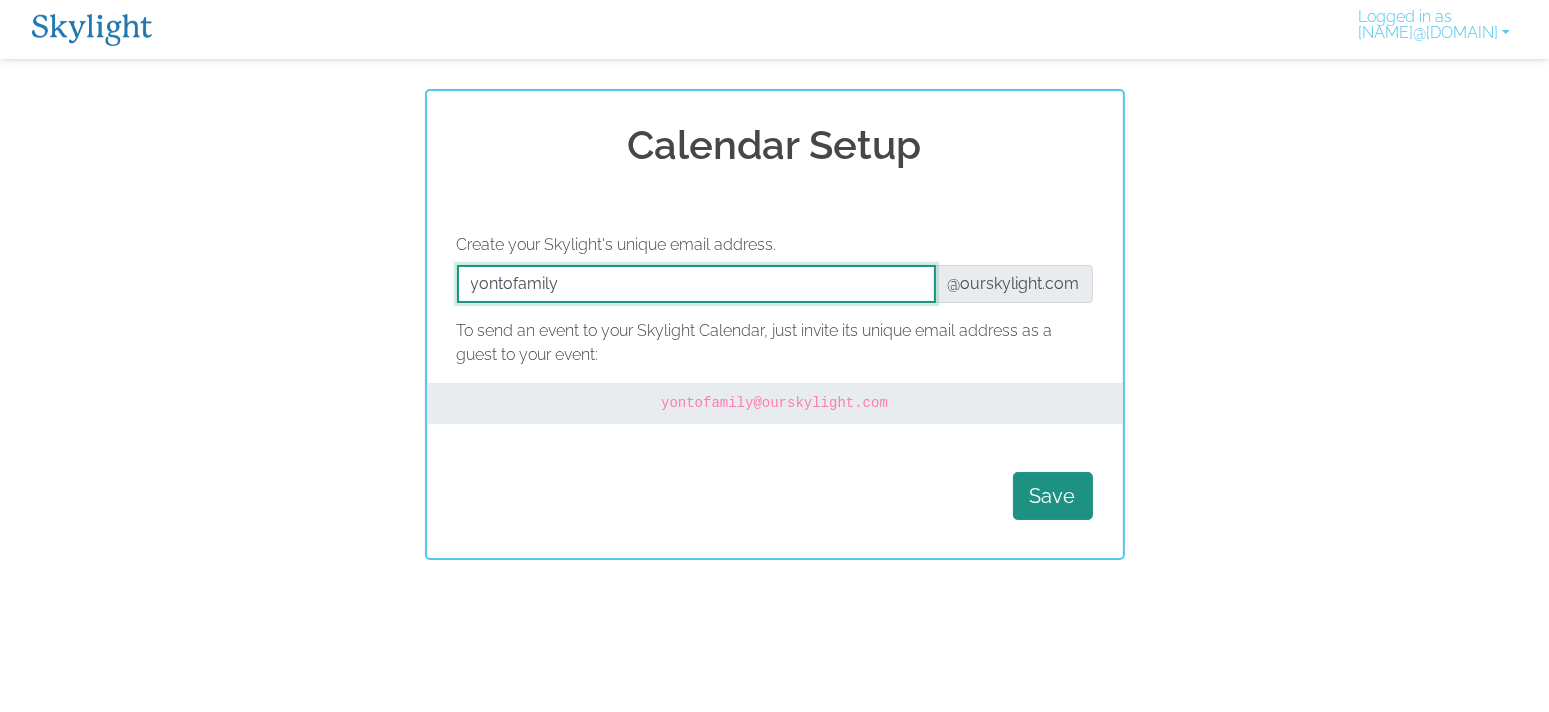 type on "yontofamily" 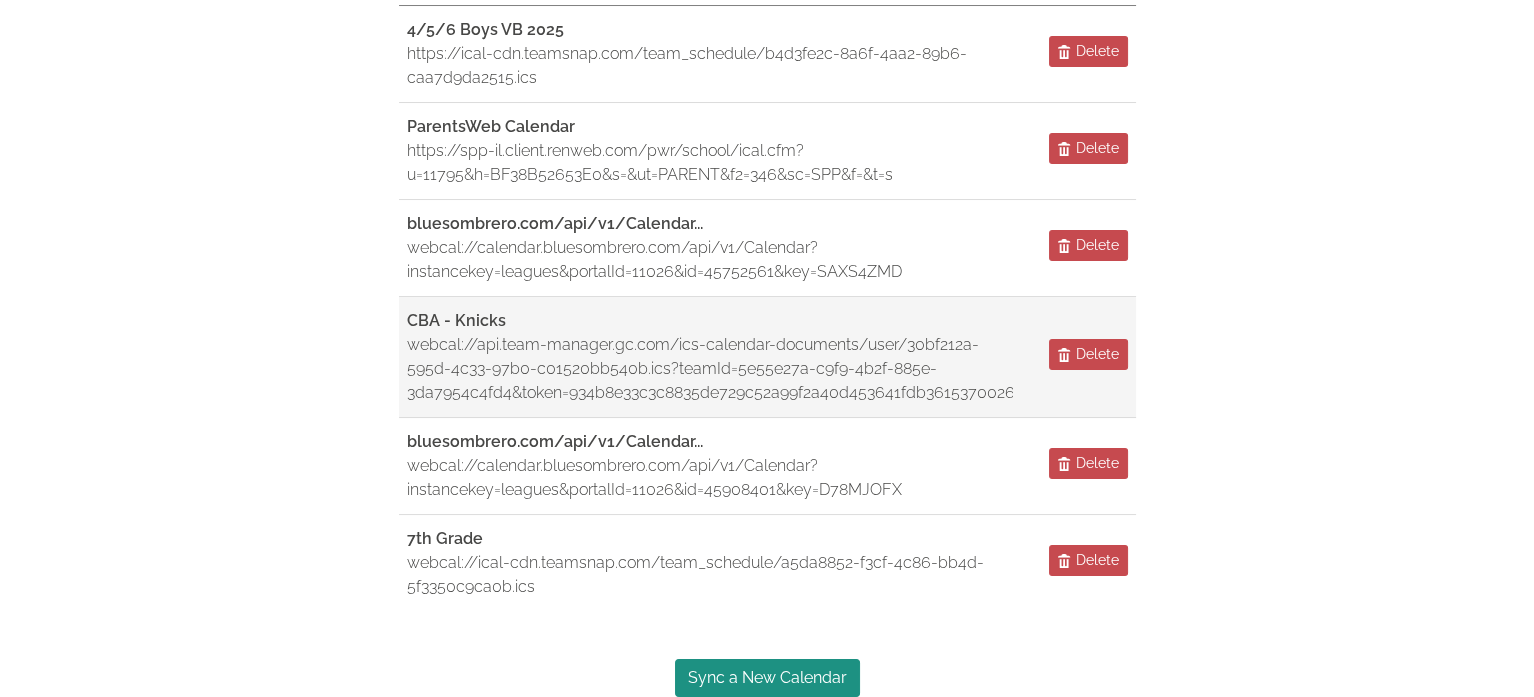 scroll, scrollTop: 304, scrollLeft: 0, axis: vertical 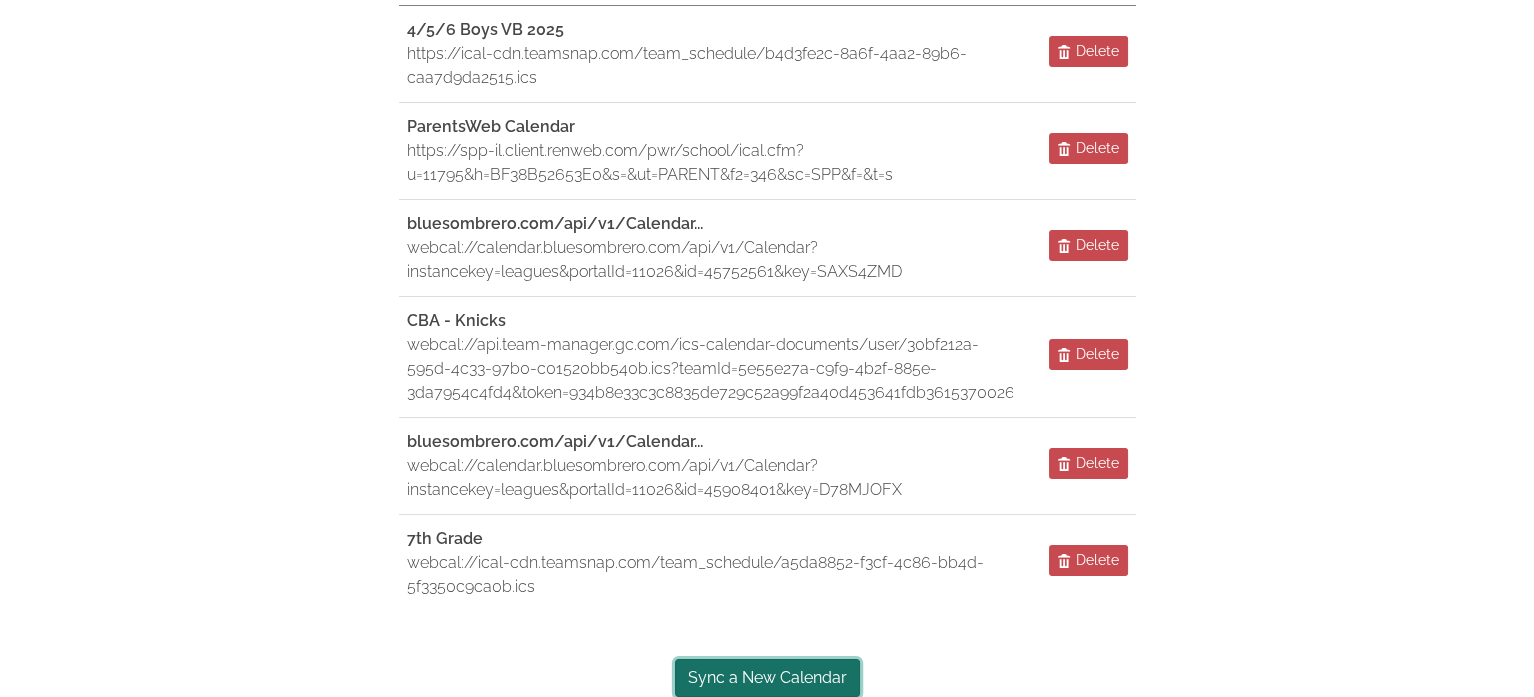 click on "Sync a New Calendar" at bounding box center [767, 678] 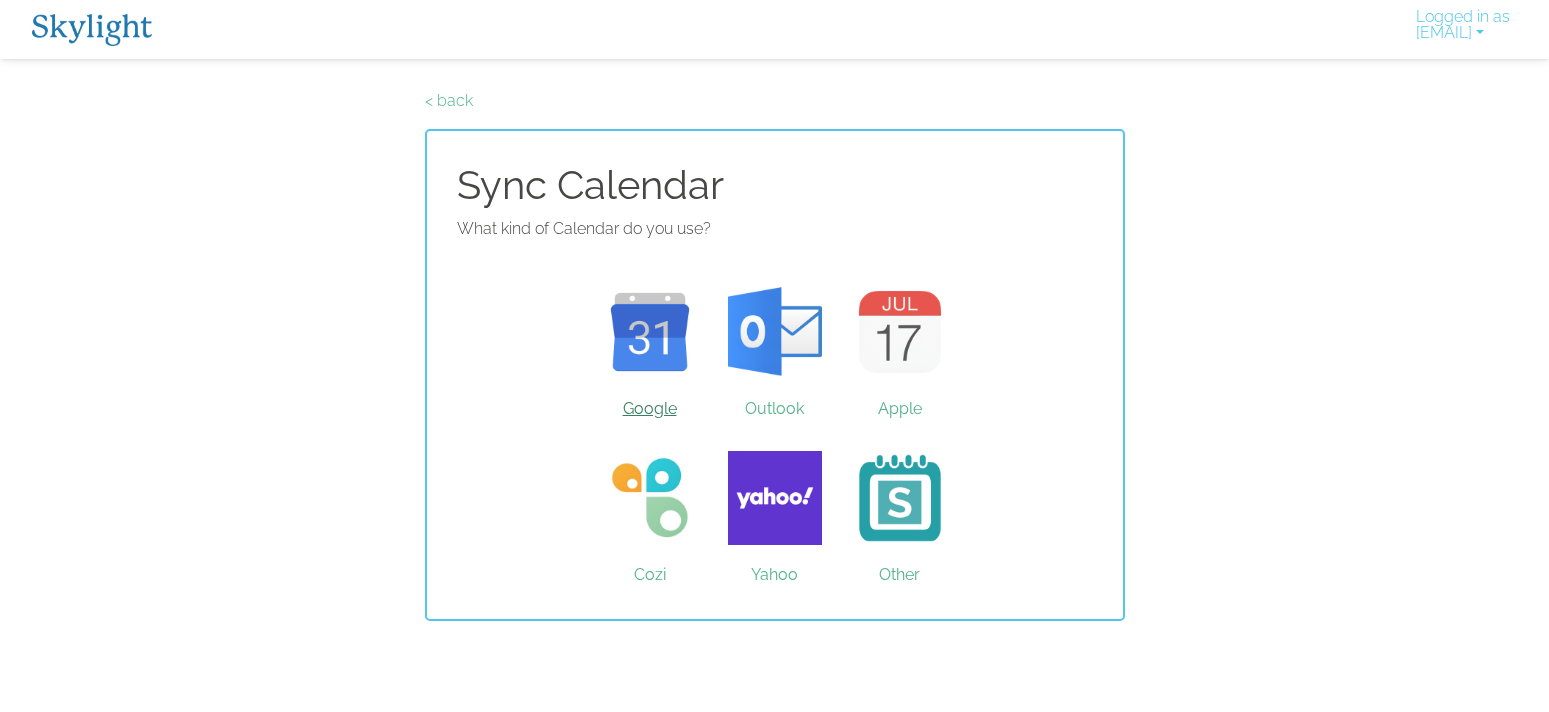 scroll, scrollTop: 0, scrollLeft: 0, axis: both 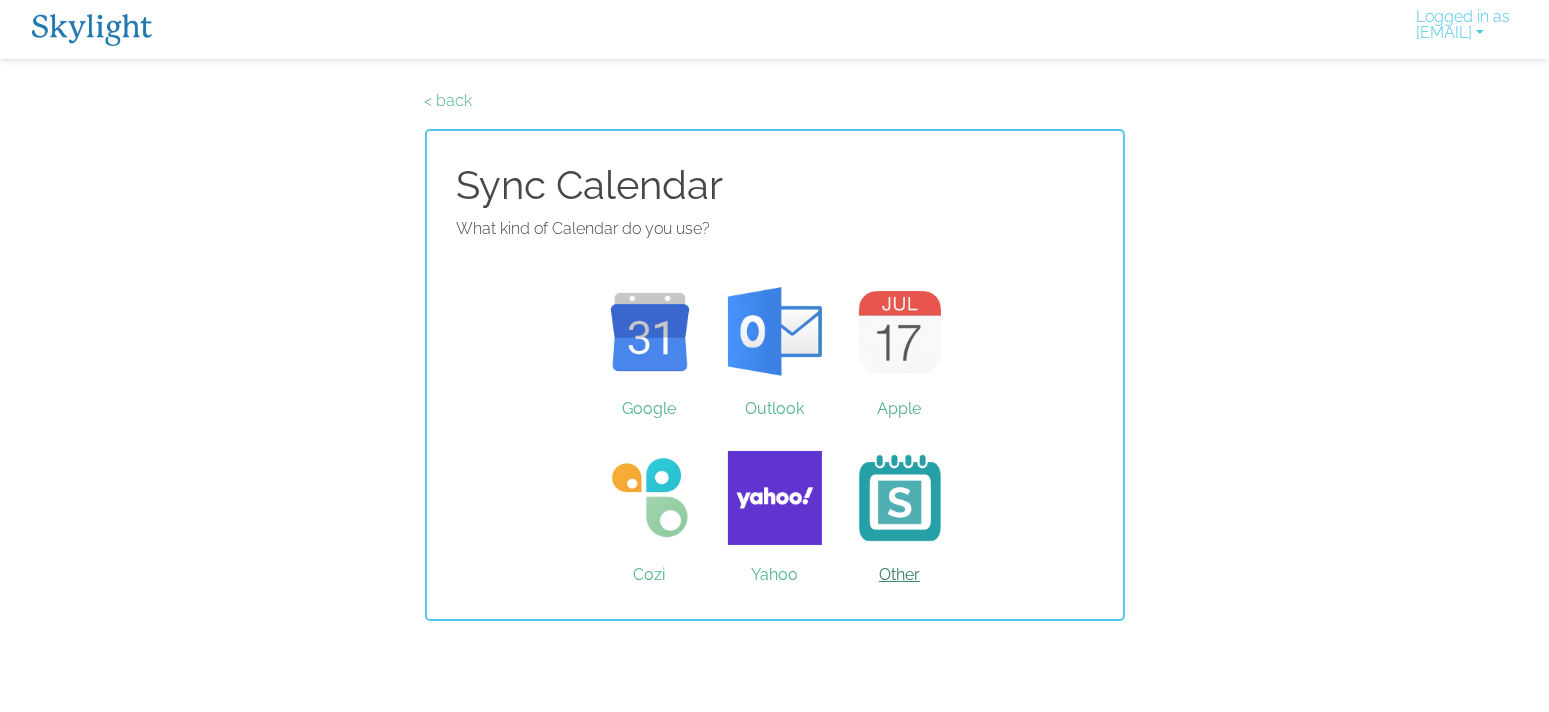 click on "Other" at bounding box center [899, 498] 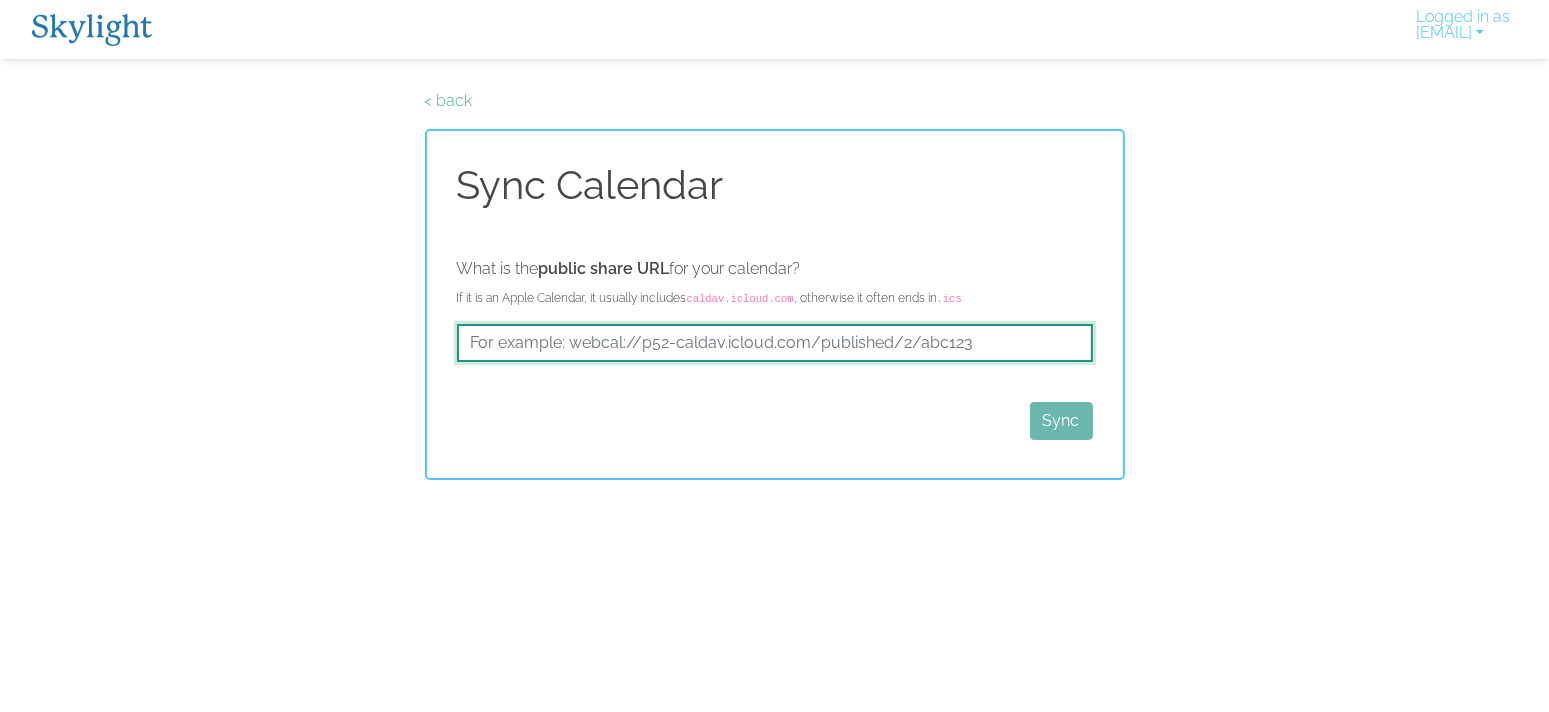 click at bounding box center (775, 343) 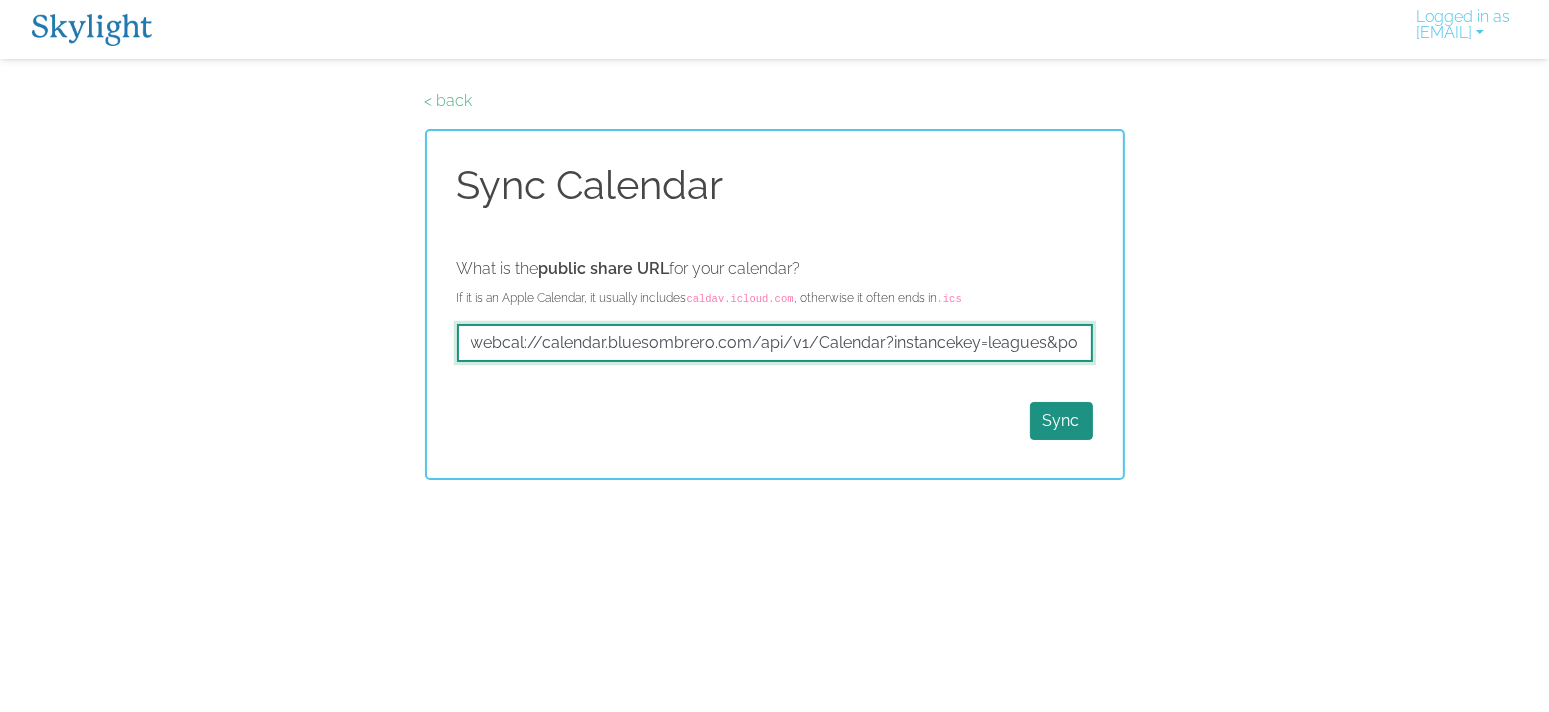 scroll, scrollTop: 0, scrollLeft: 297, axis: horizontal 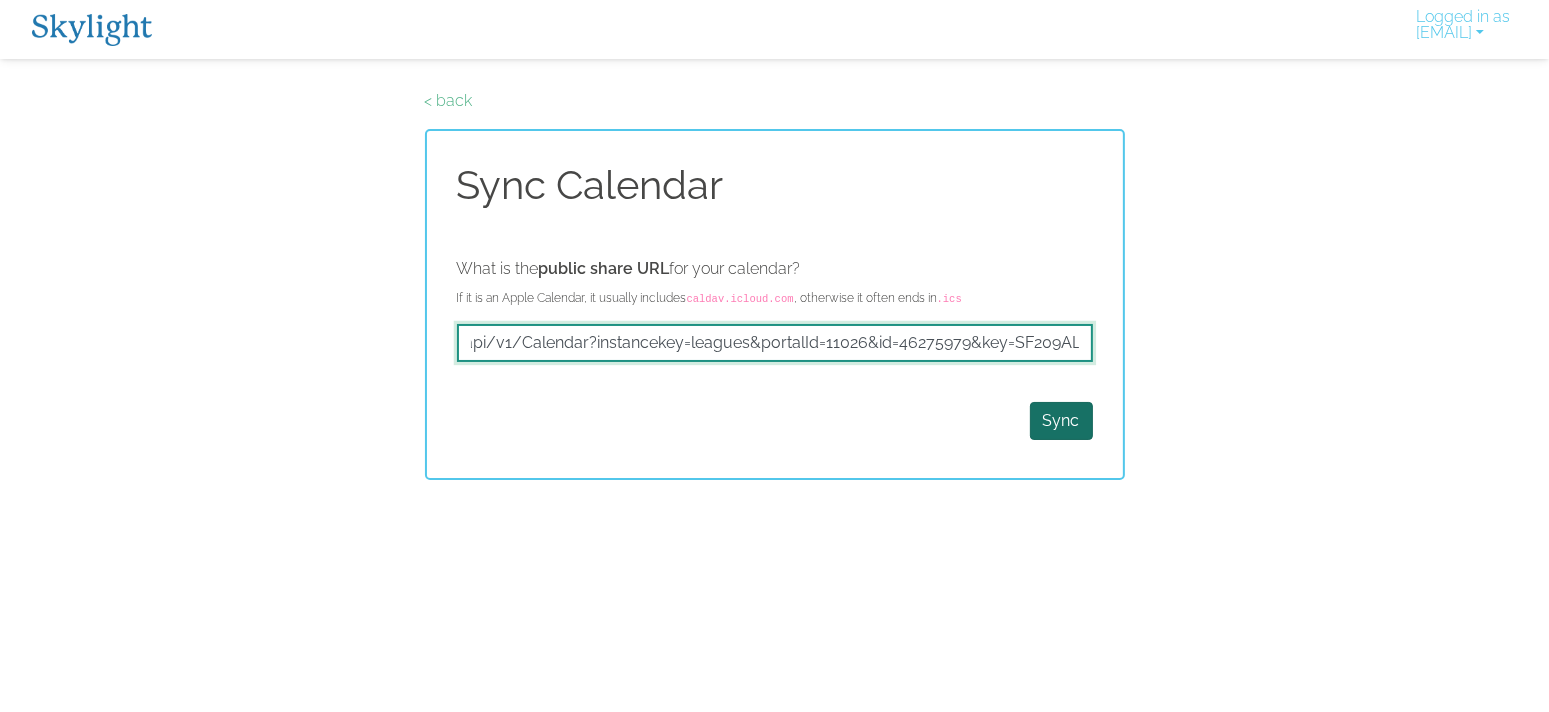 type on "webcal://calendar.bluesombrero.com/api/v1/Calendar?instancekey=leagues&portalId=11026&id=46275979&key=SF209ALJ" 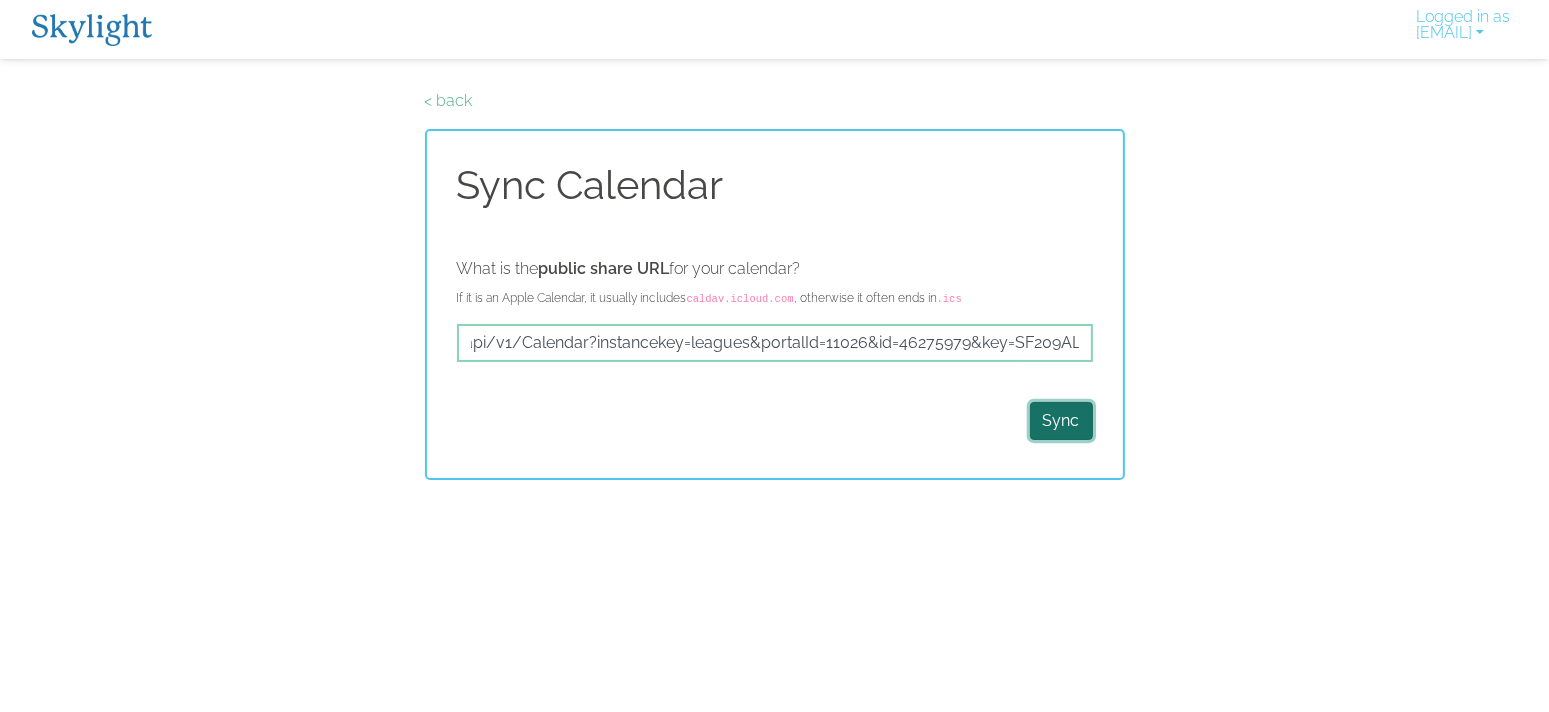 scroll, scrollTop: 0, scrollLeft: 0, axis: both 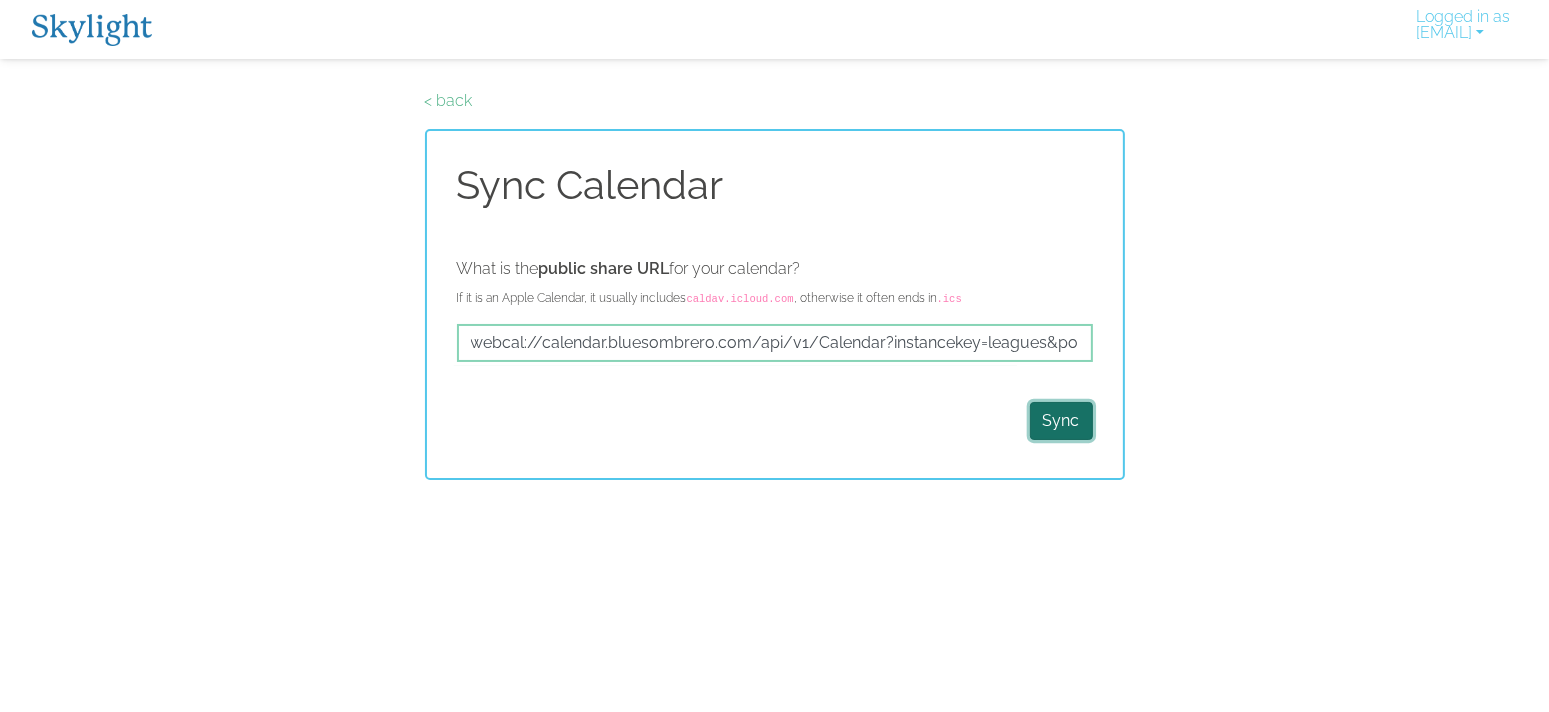 click on "Sync" at bounding box center (1061, 421) 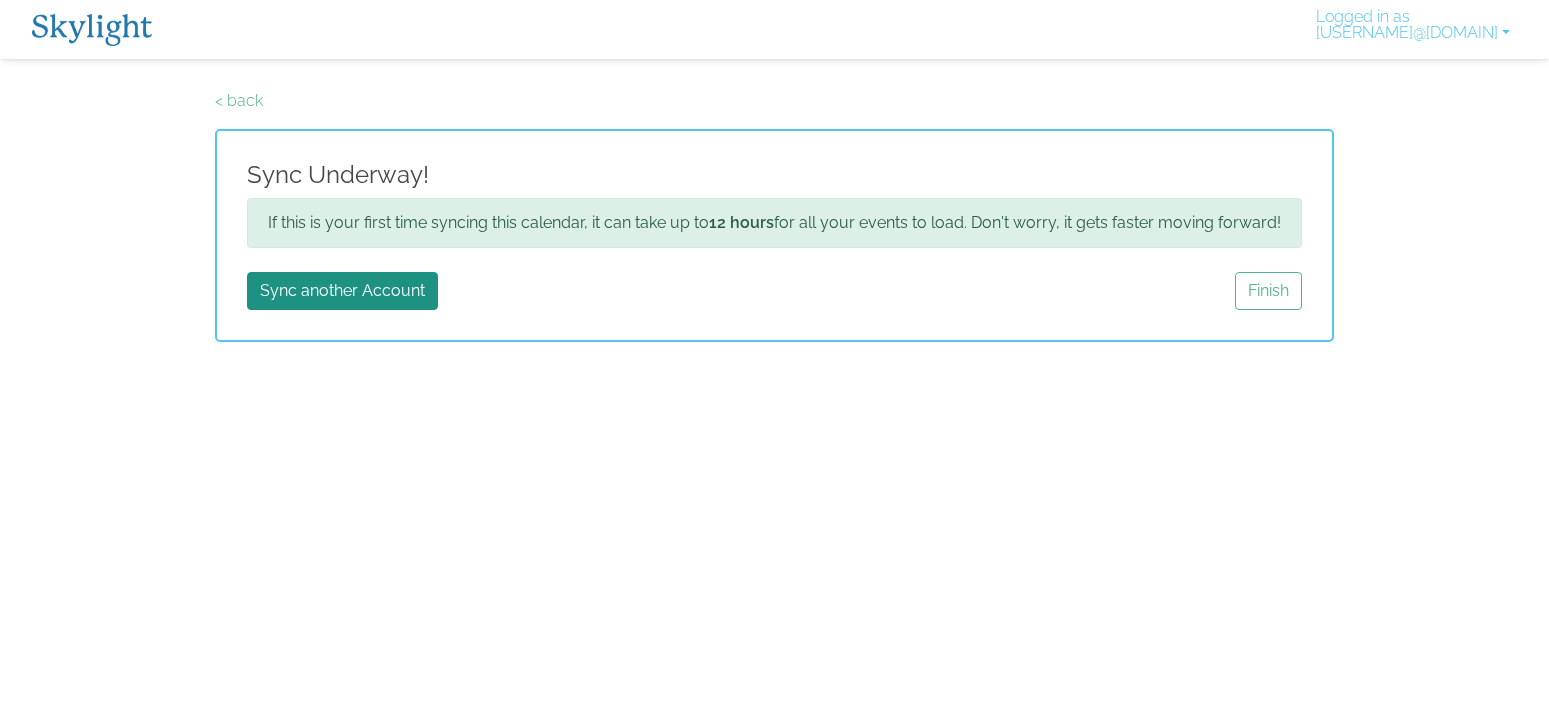 scroll, scrollTop: 0, scrollLeft: 0, axis: both 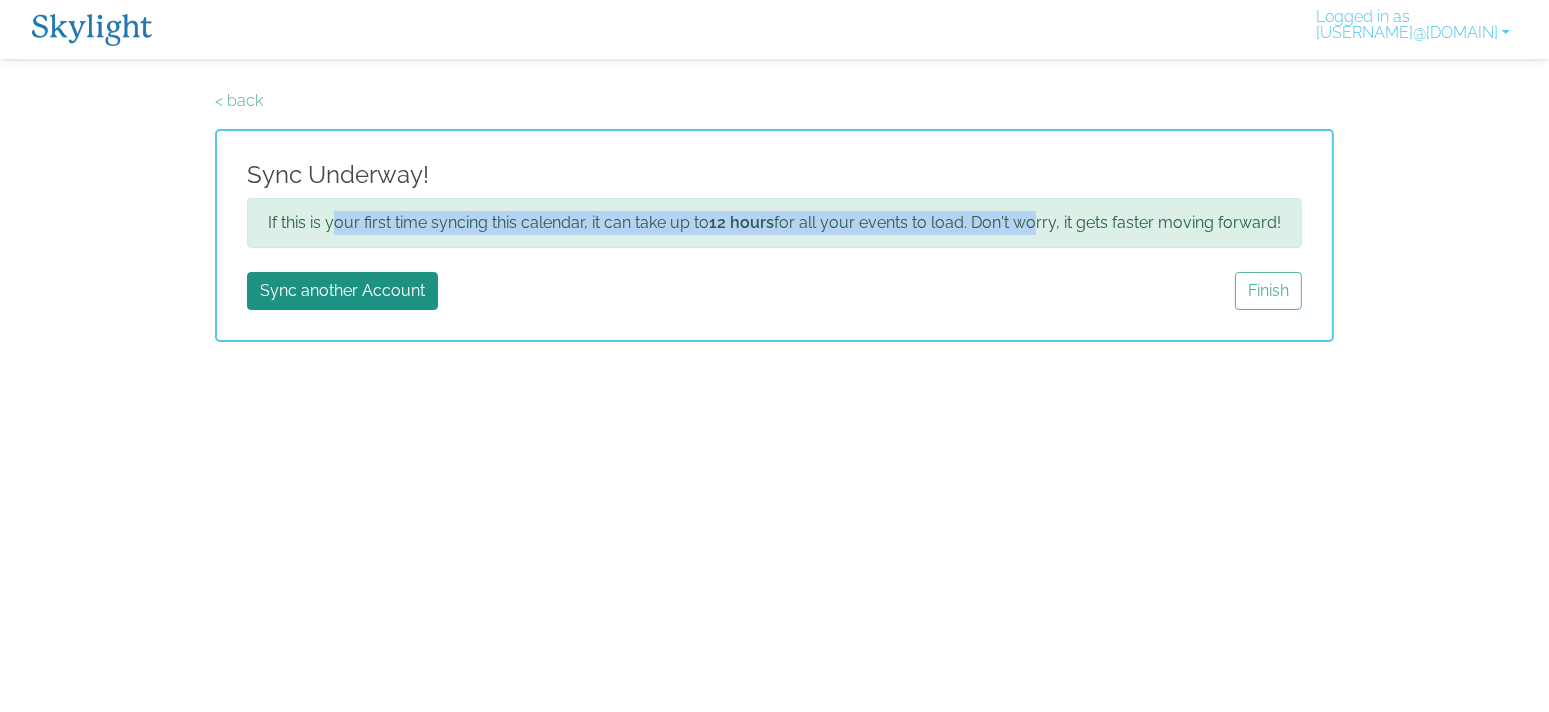drag, startPoint x: 335, startPoint y: 208, endPoint x: 1041, endPoint y: 230, distance: 706.3427 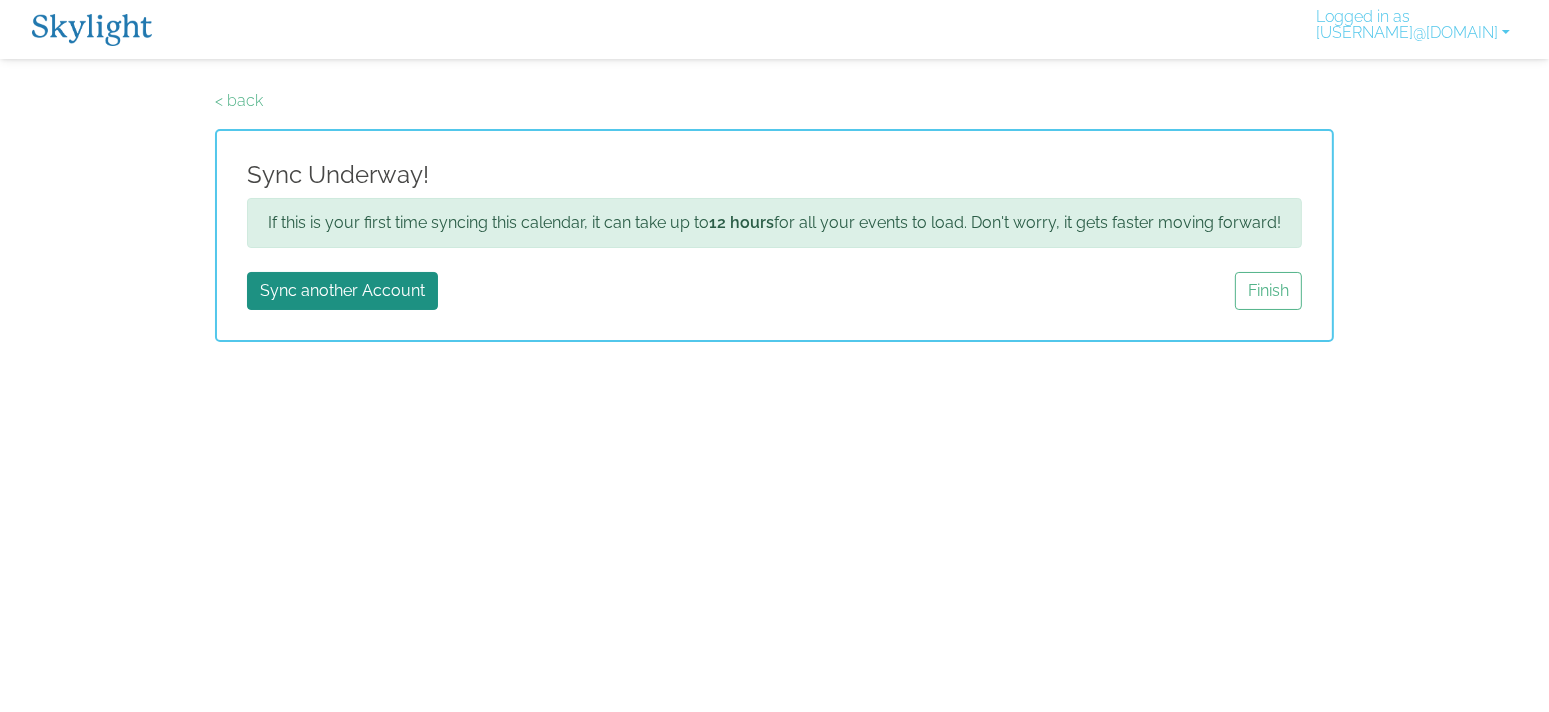 click on "If this is your first time syncing this calendar, it can take up to  12 hours  for all your events to load. Don't worry, it gets faster moving forward!" at bounding box center [774, 223] 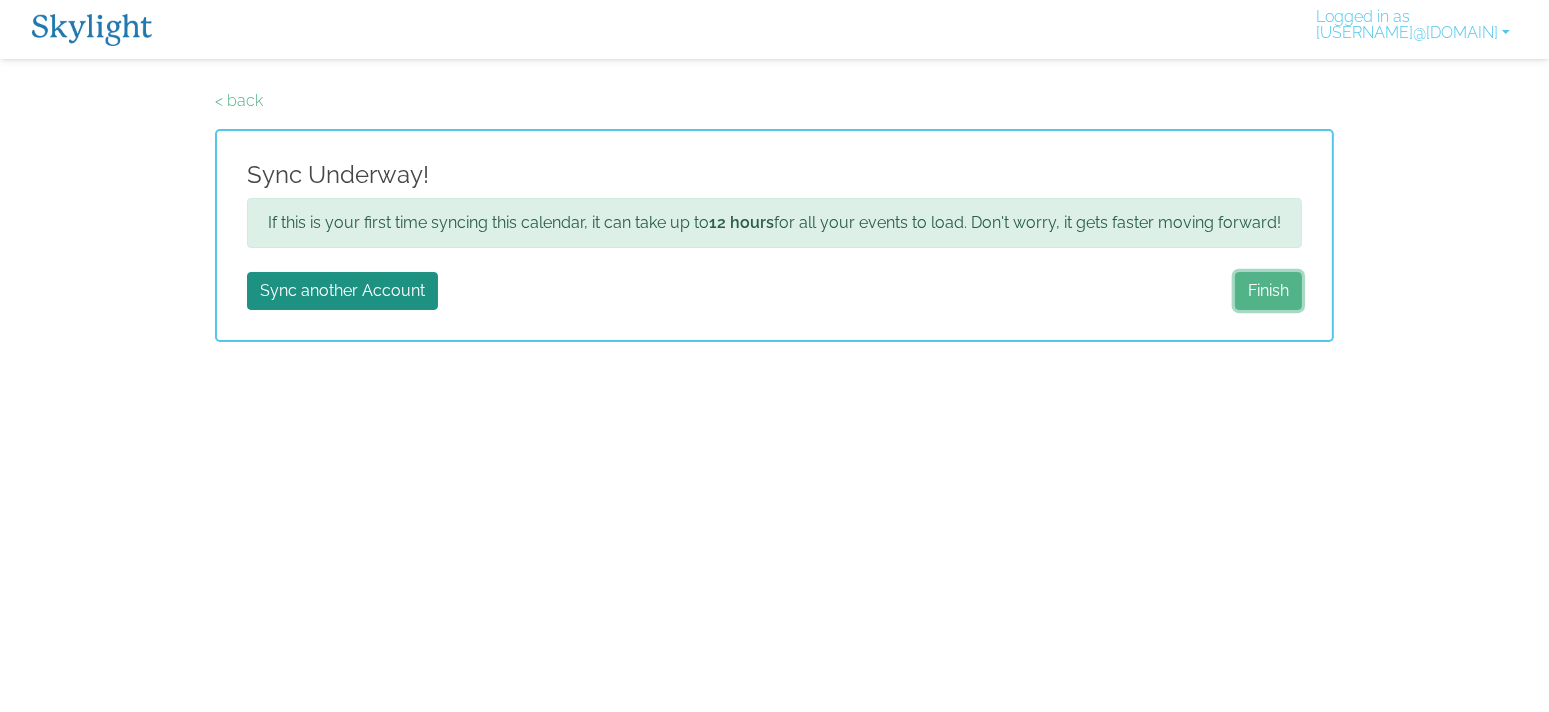 click on "Finish" at bounding box center (1268, 291) 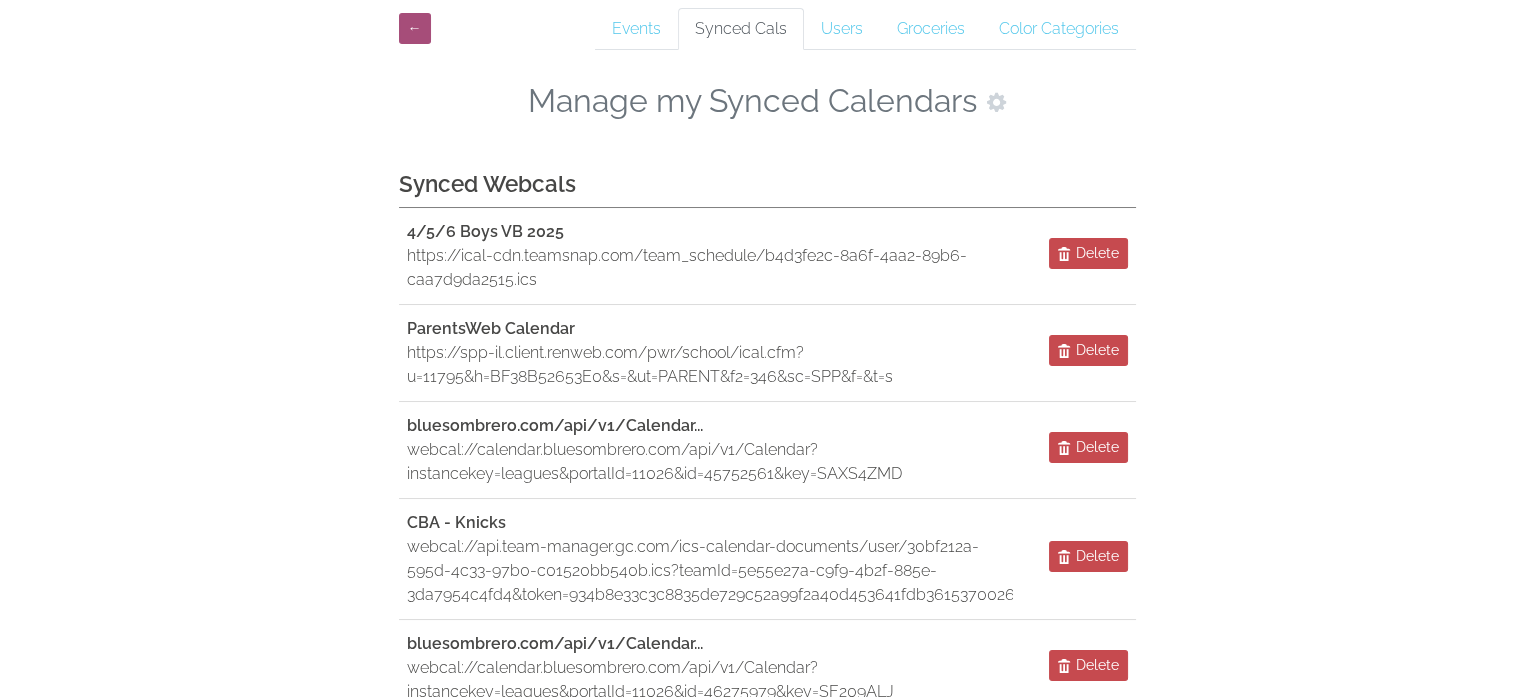 scroll, scrollTop: 0, scrollLeft: 0, axis: both 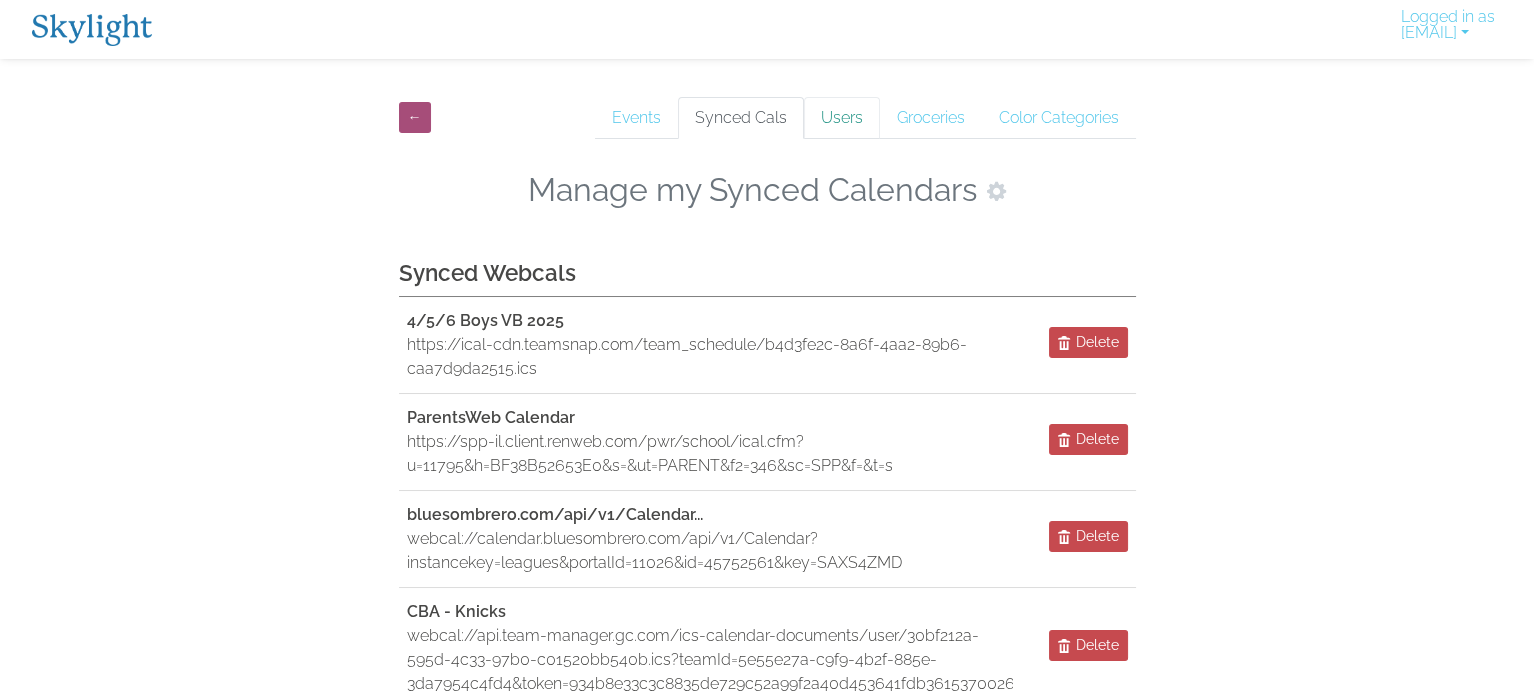 click on "Users" at bounding box center (842, 118) 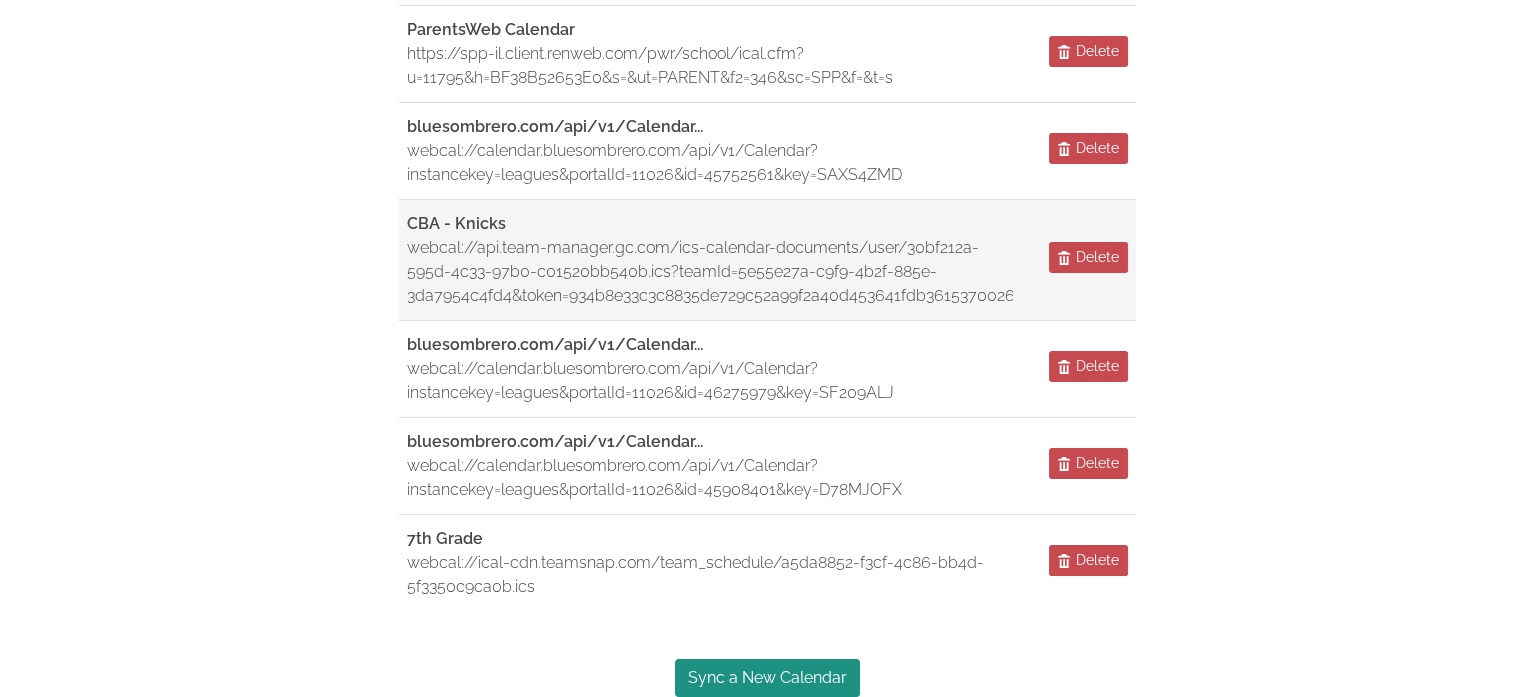scroll, scrollTop: 400, scrollLeft: 0, axis: vertical 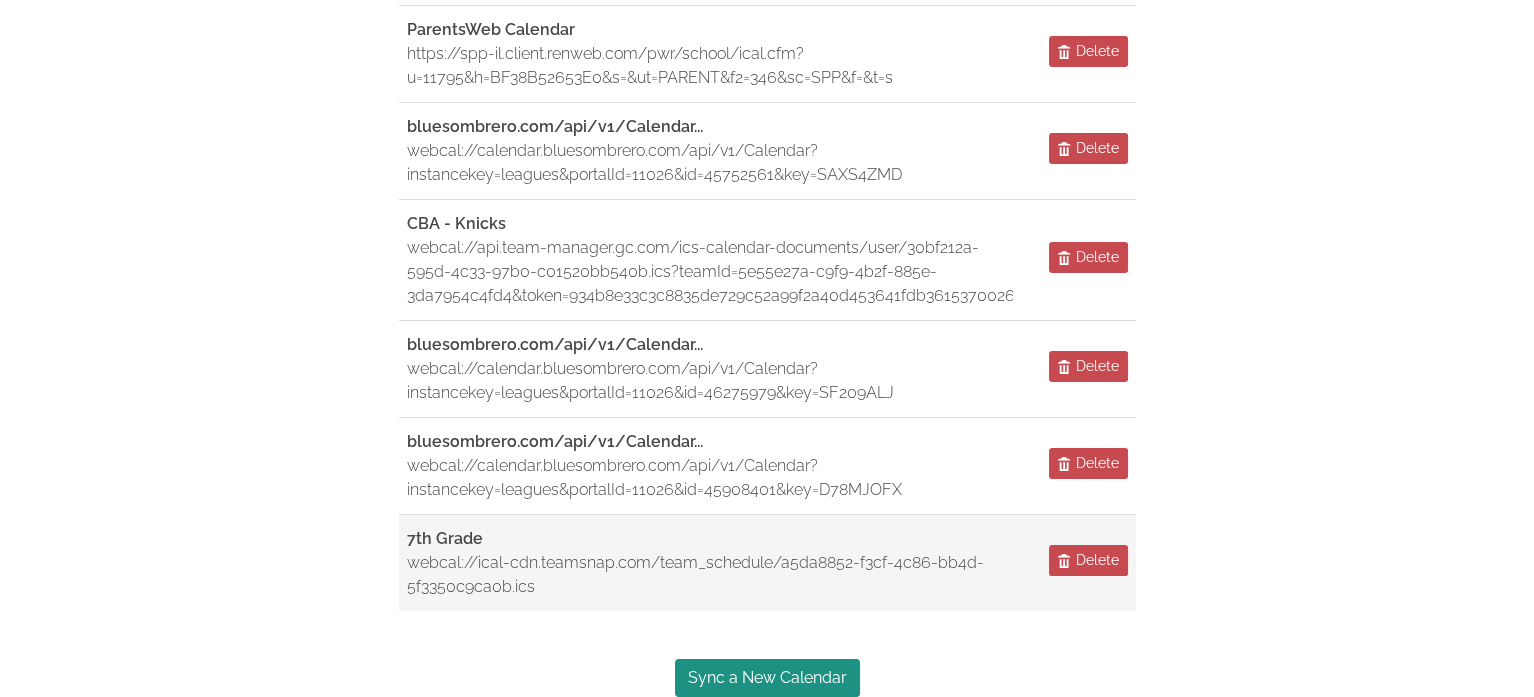 click on "7th Grade" at bounding box center (445, 538) 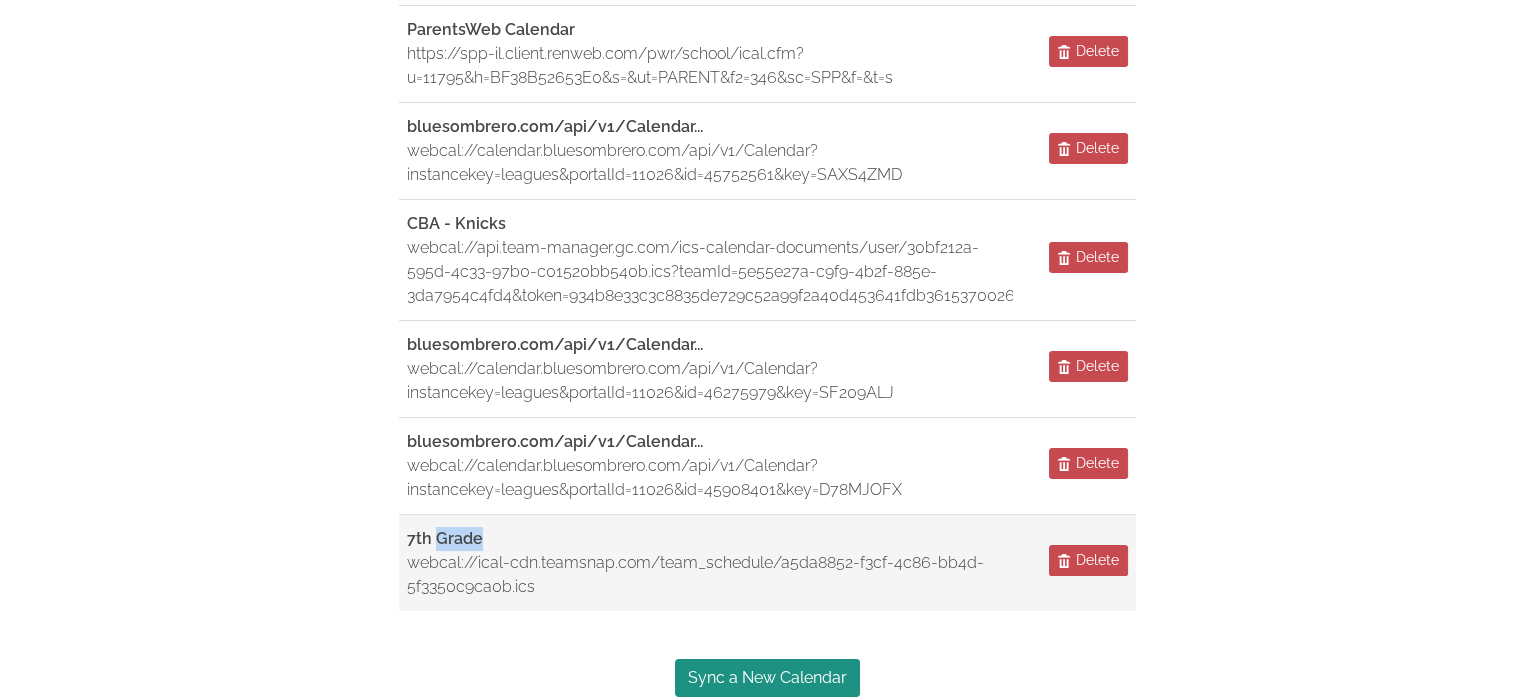 click on "7th Grade" at bounding box center (445, 538) 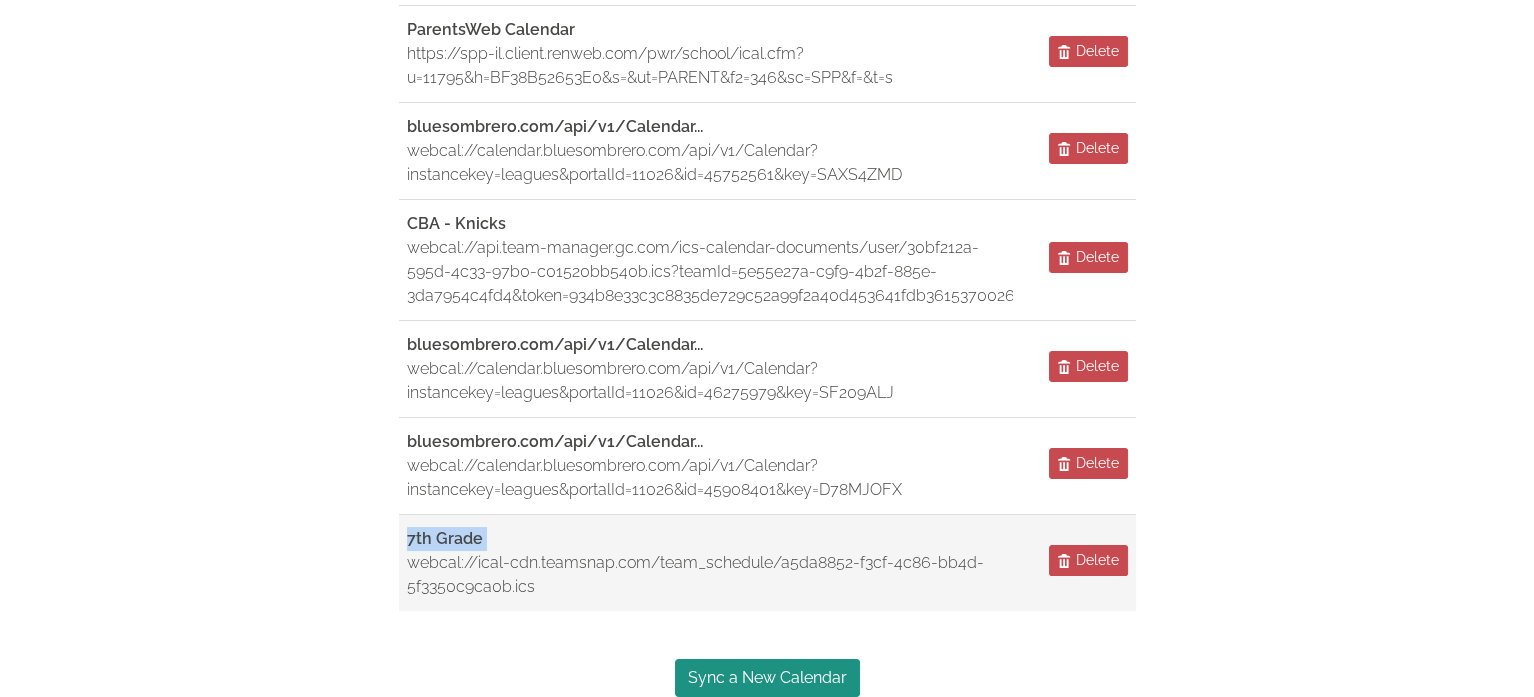 click on "7th Grade" at bounding box center (445, 538) 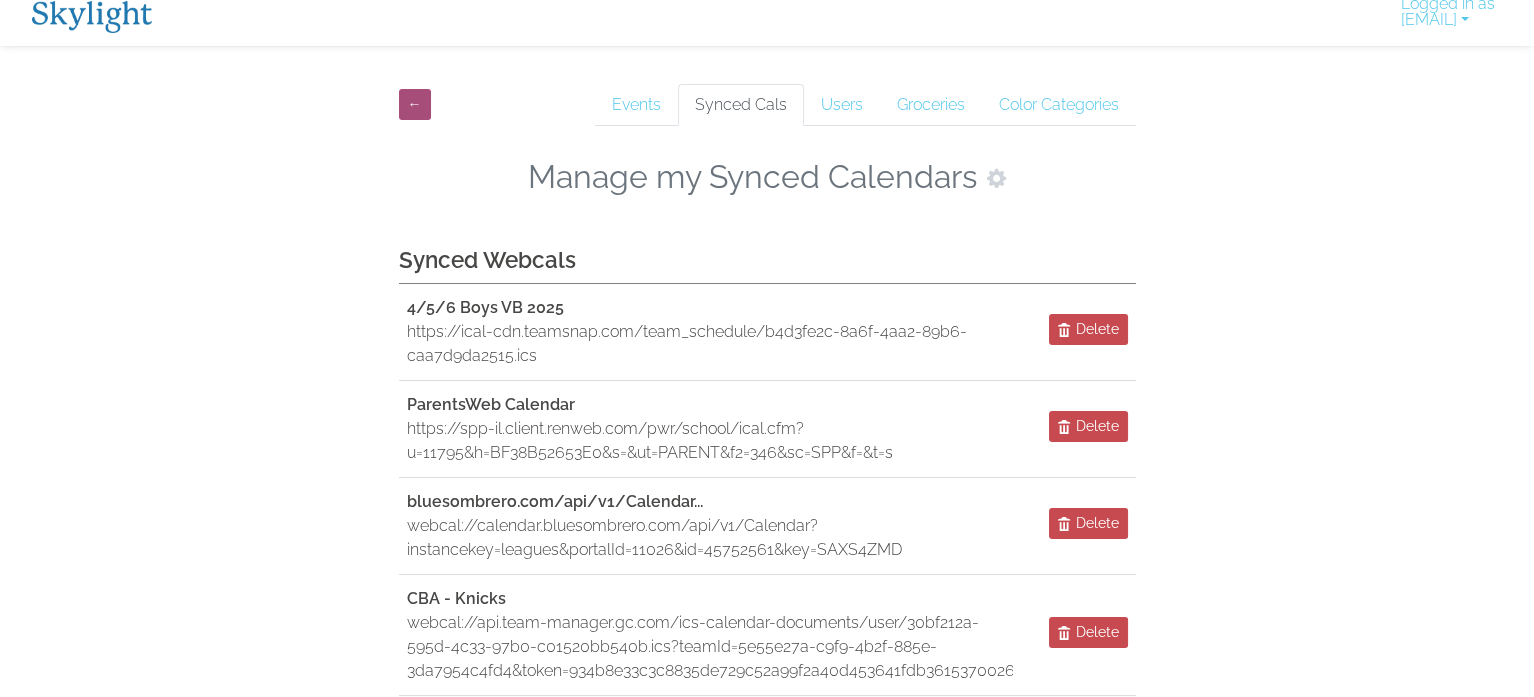 scroll, scrollTop: 0, scrollLeft: 0, axis: both 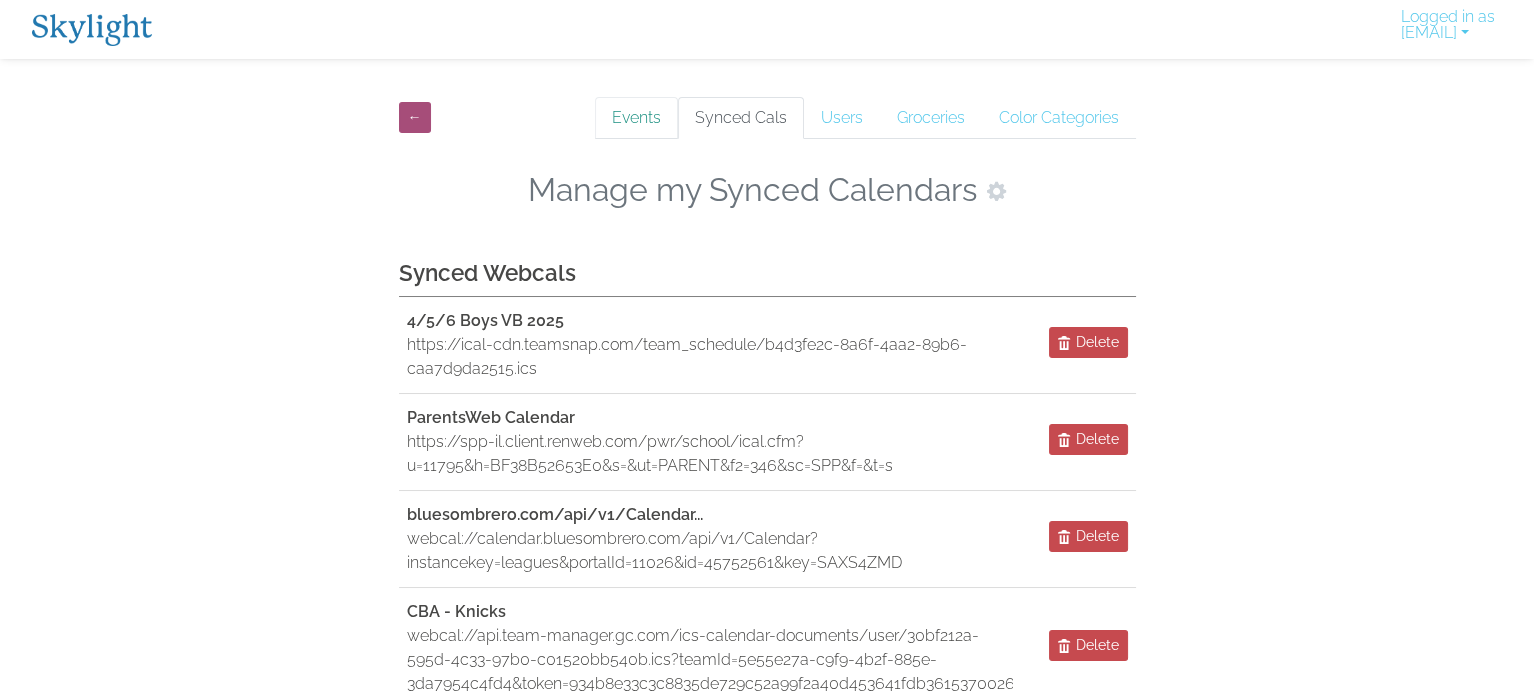 click on "Events" at bounding box center [636, 118] 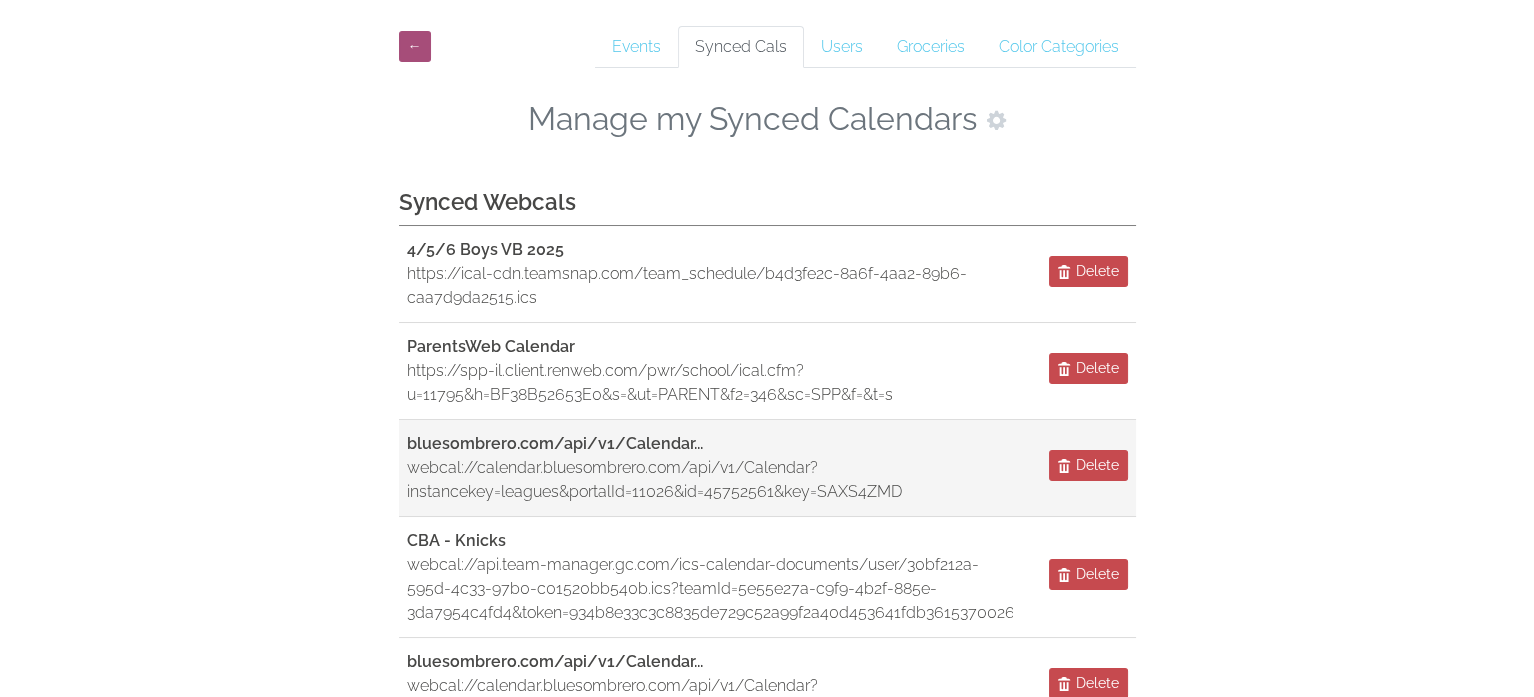 scroll, scrollTop: 400, scrollLeft: 0, axis: vertical 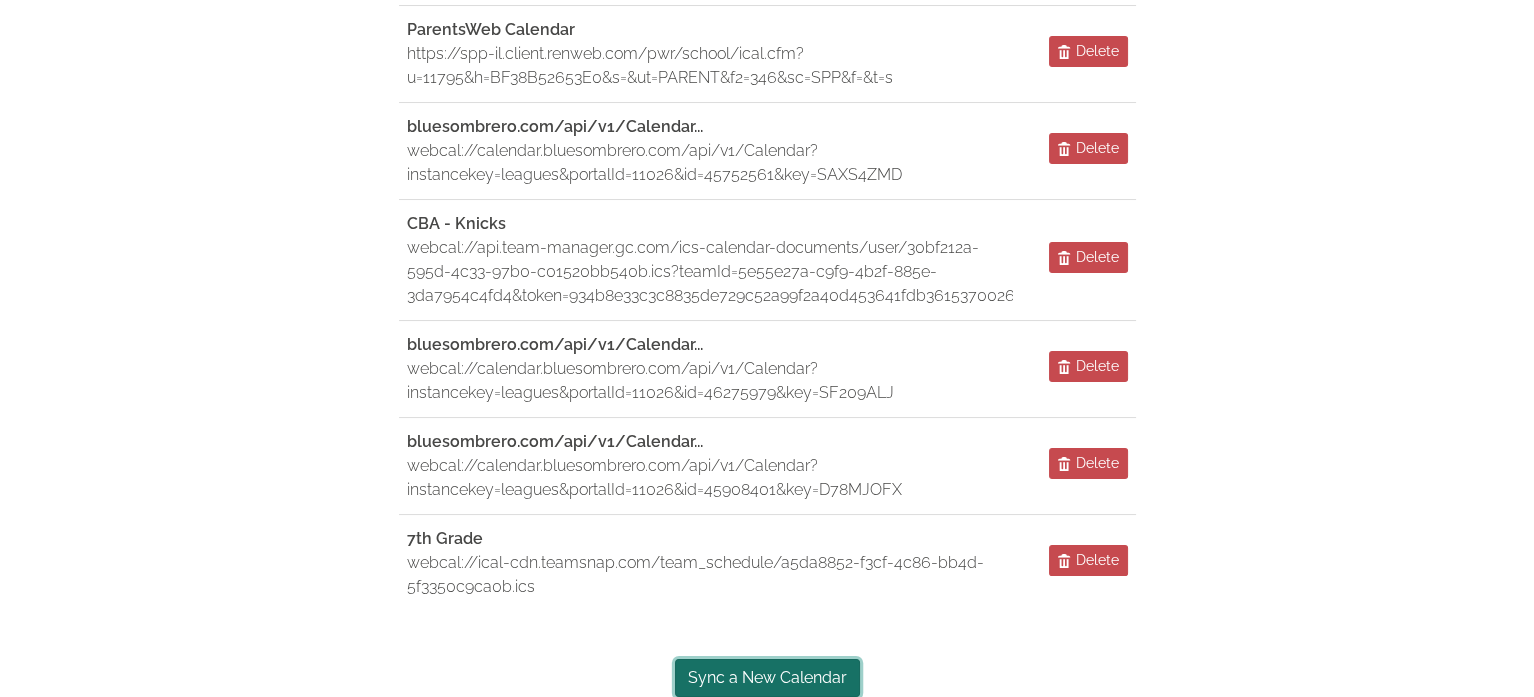 click on "Sync a New Calendar" at bounding box center (767, 678) 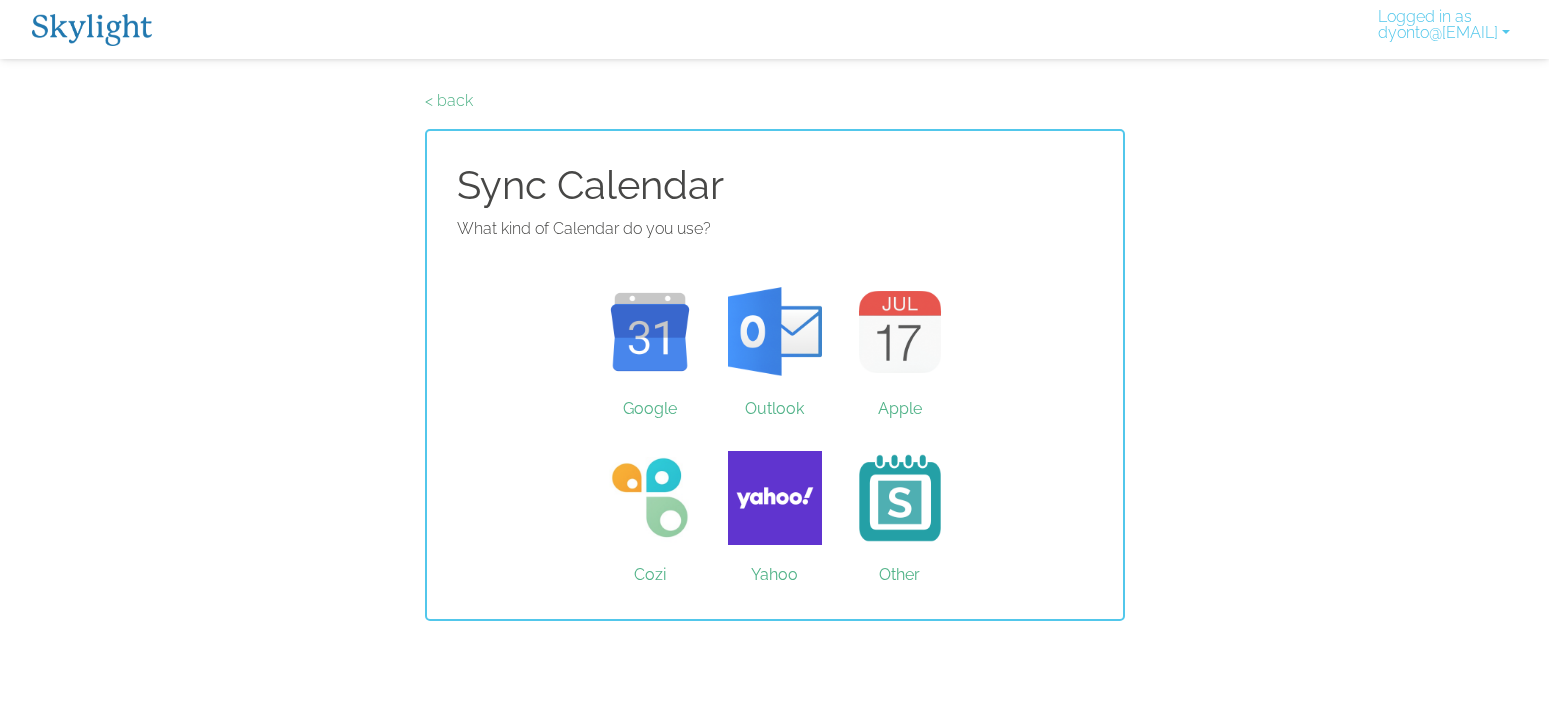 scroll, scrollTop: 0, scrollLeft: 0, axis: both 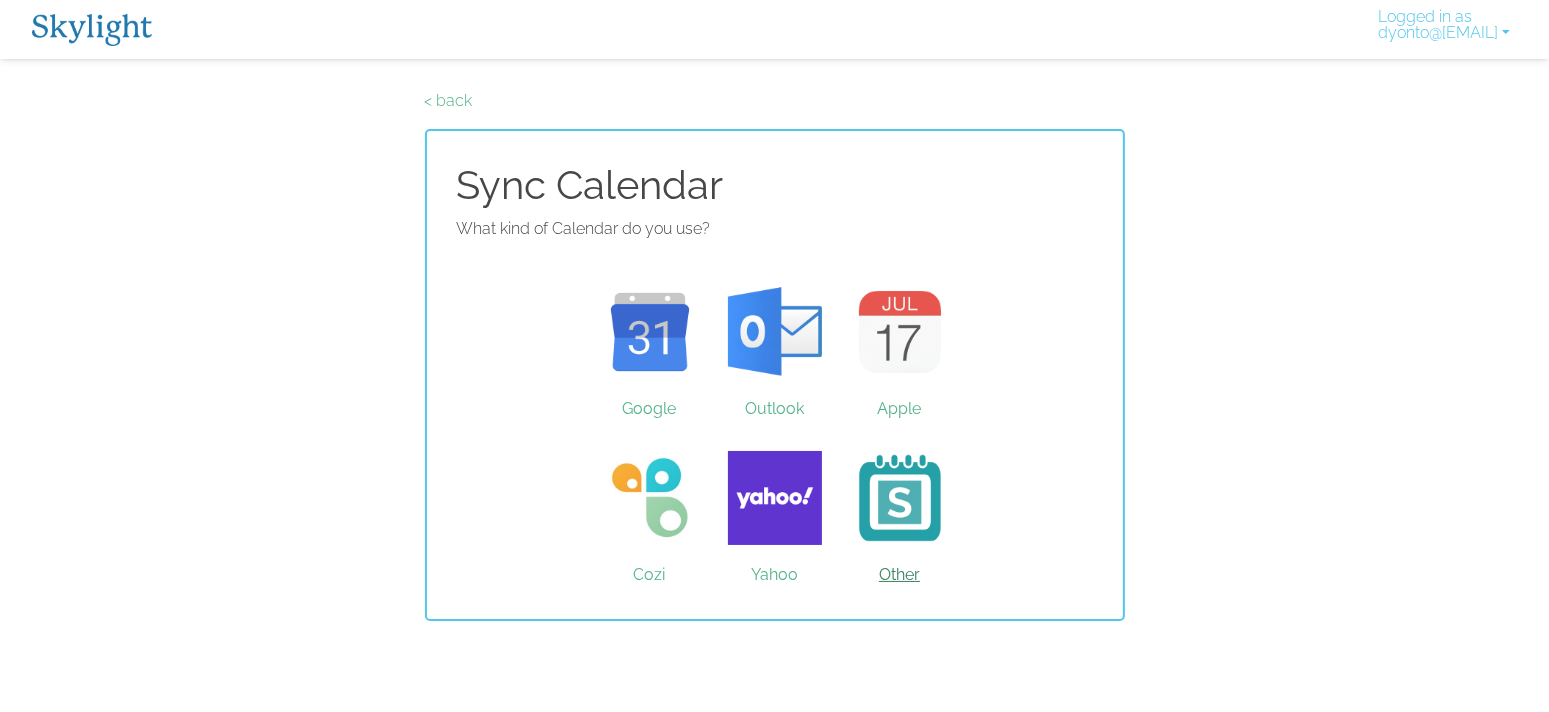 click on "Other" at bounding box center (899, 498) 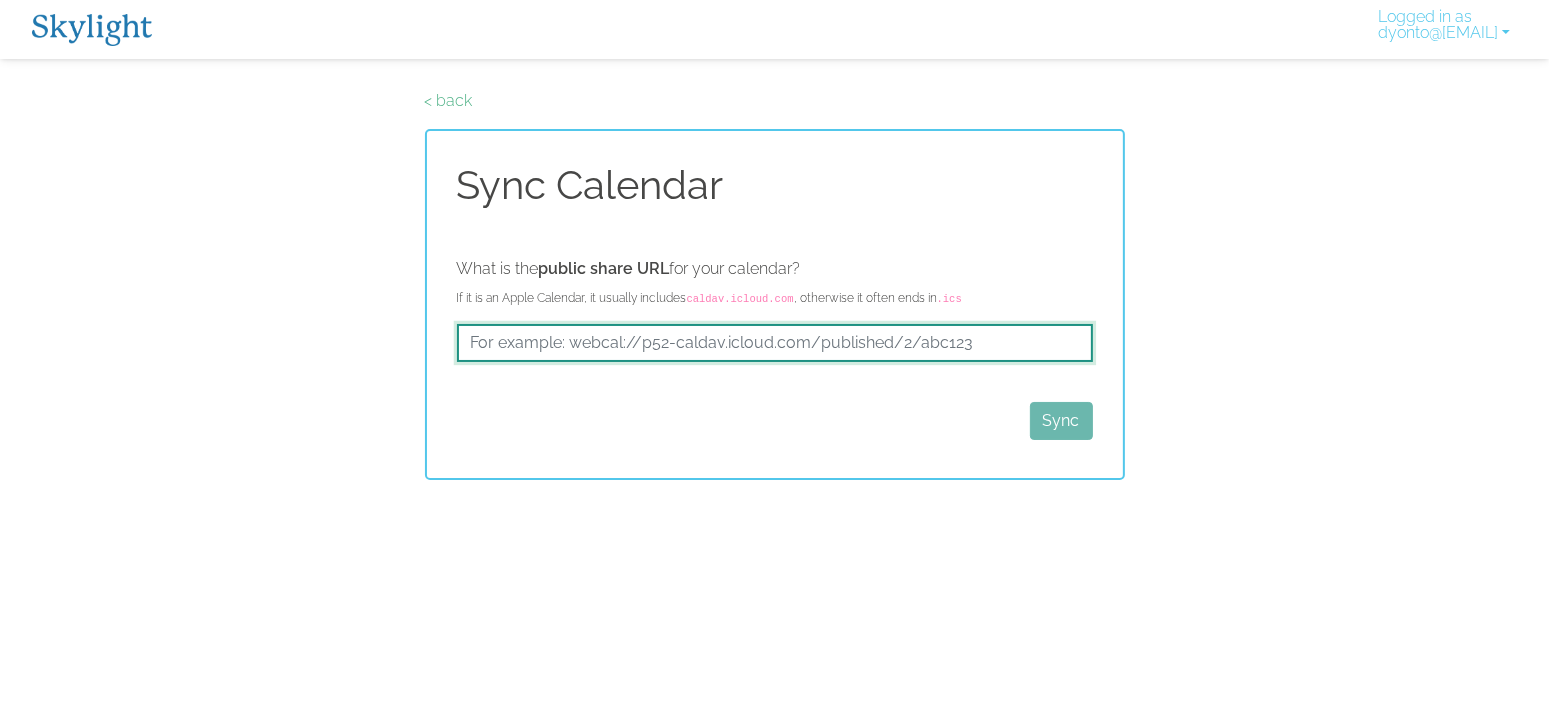 click at bounding box center [775, 343] 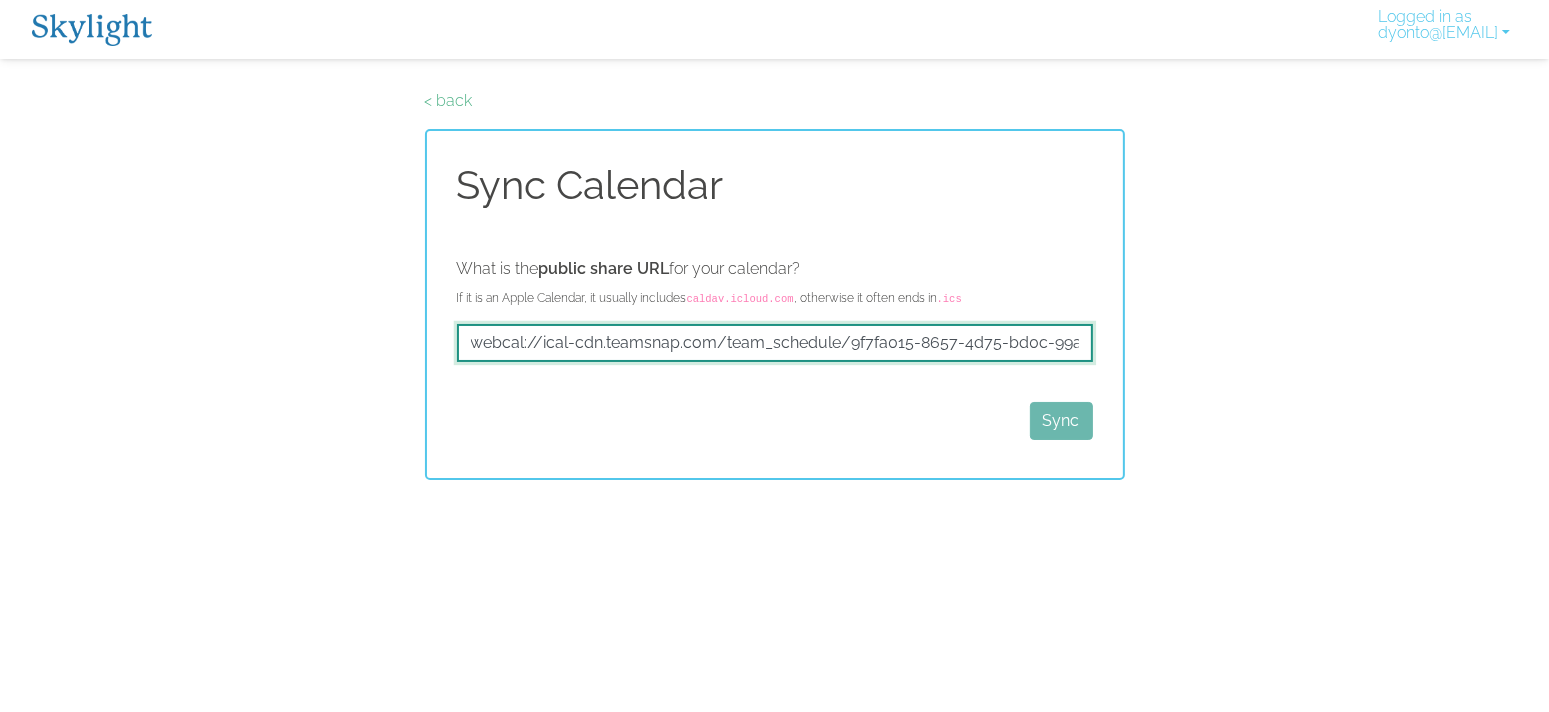 scroll, scrollTop: 0, scrollLeft: 92, axis: horizontal 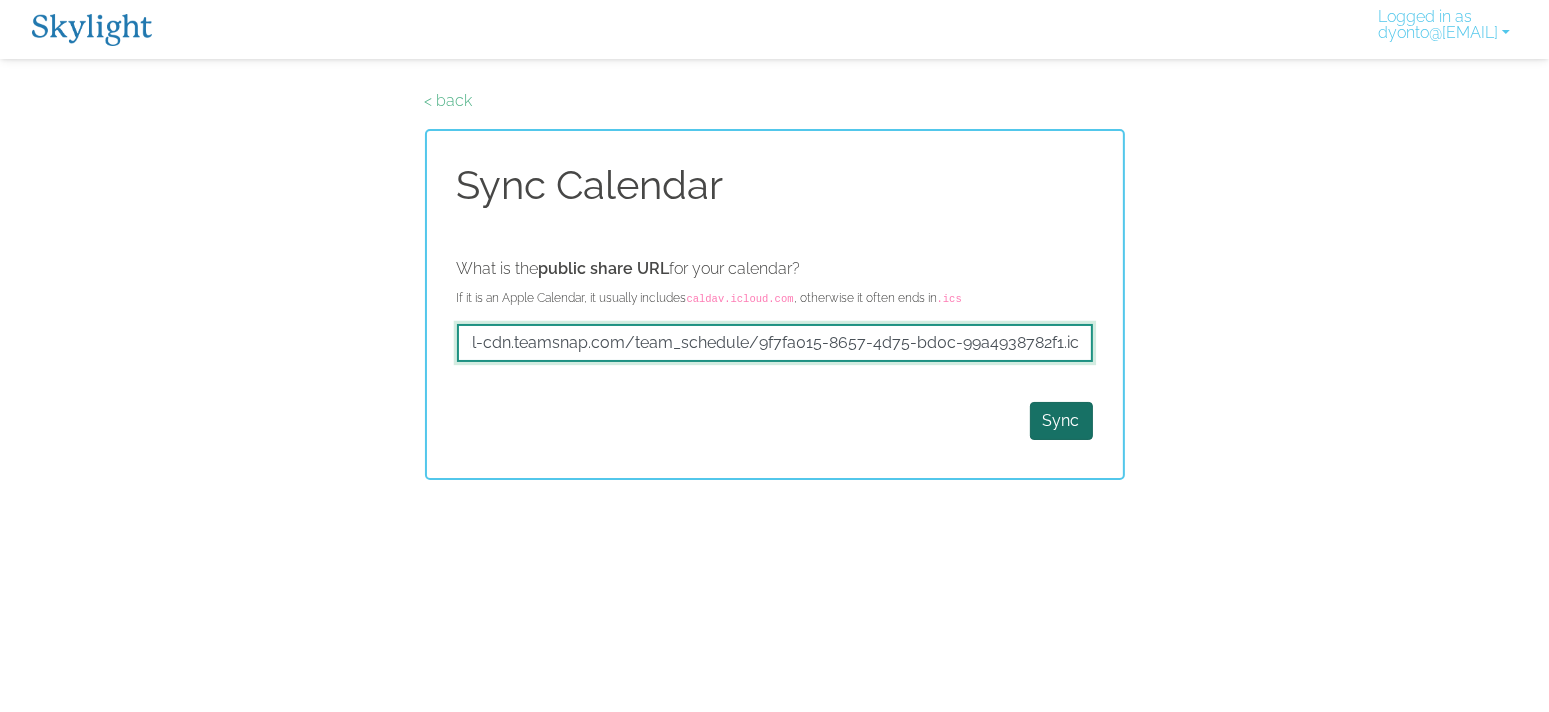 type on "webcal://ical-cdn.teamsnap.com/team_schedule/9f7fa015-8657-4d75-bd0c-99a4938782f1.ics" 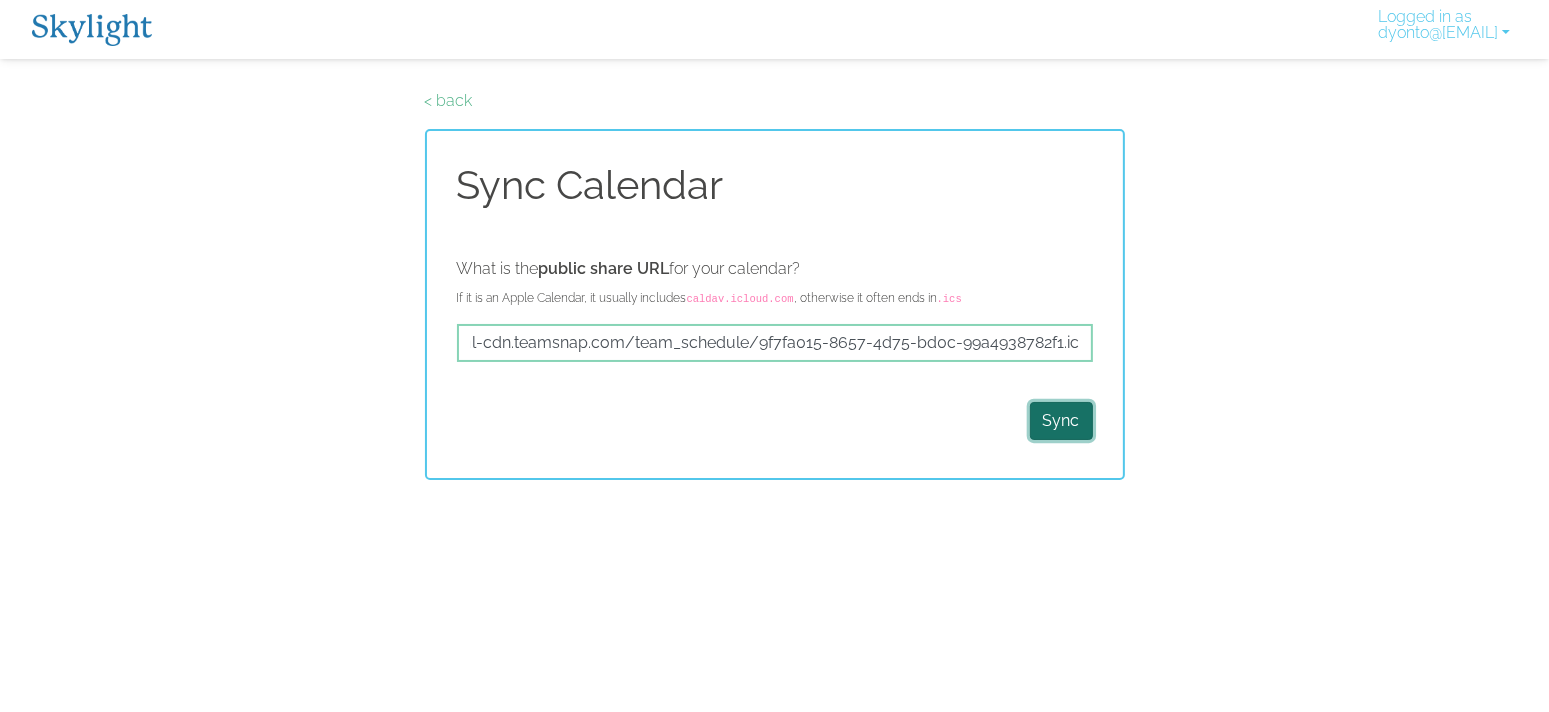 click on "Sync" at bounding box center (1061, 421) 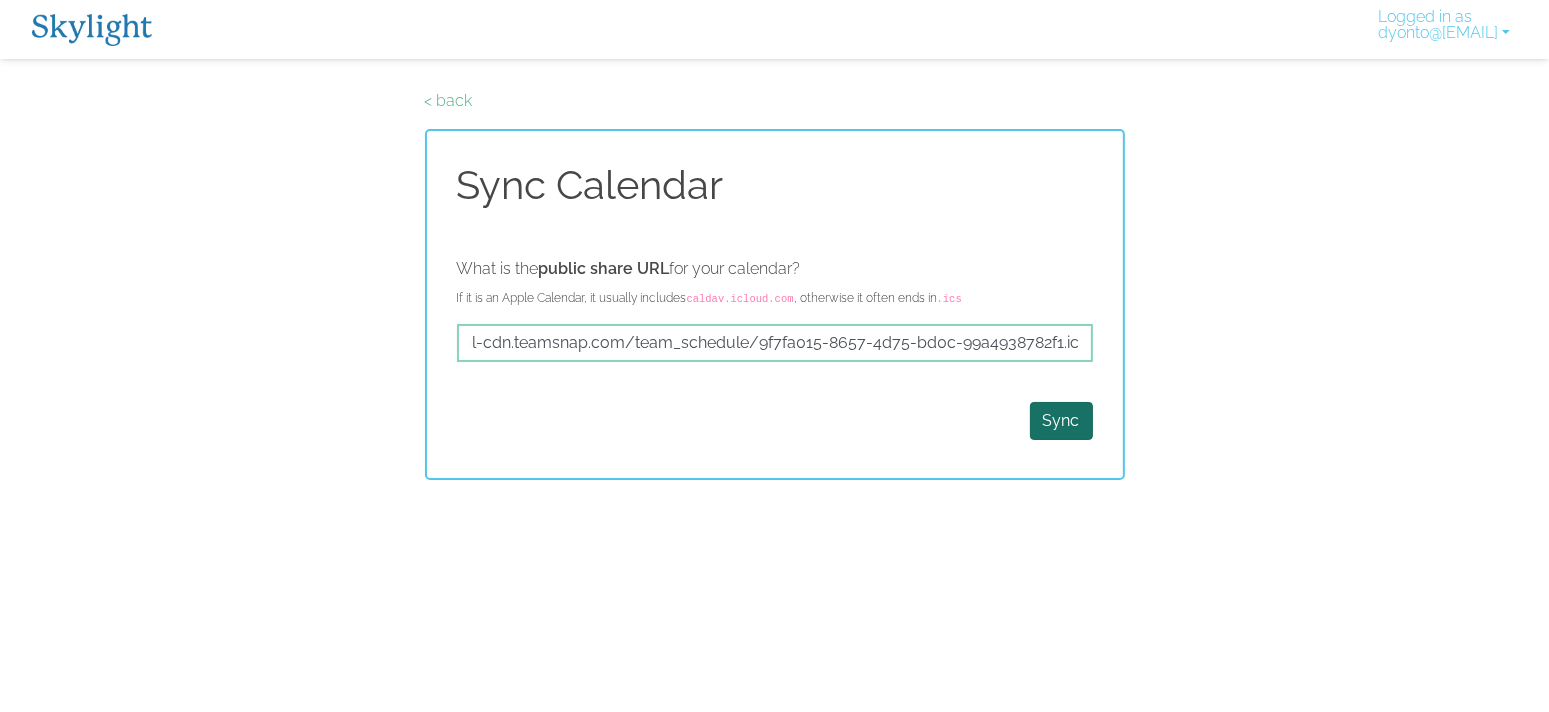 scroll, scrollTop: 0, scrollLeft: 0, axis: both 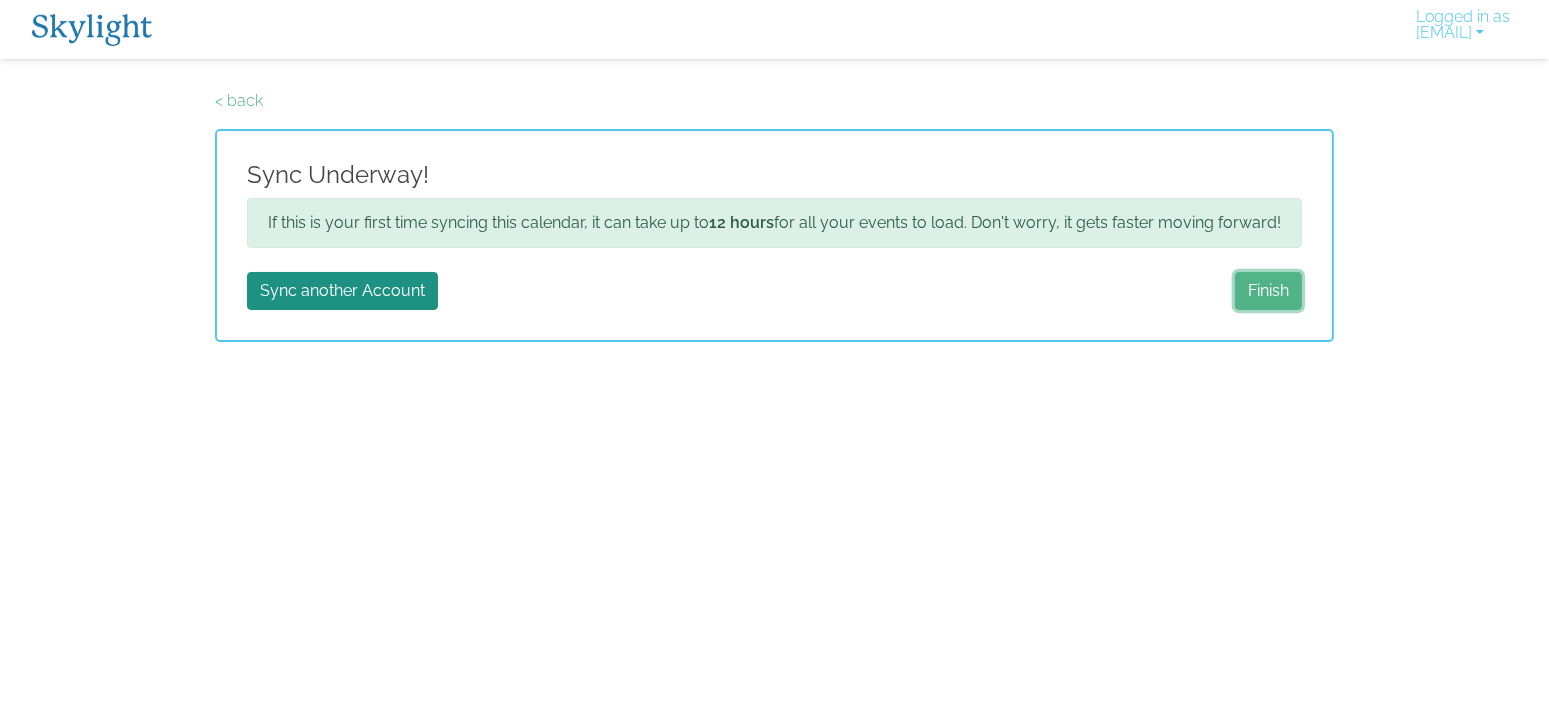 click on "Finish" at bounding box center (1268, 291) 